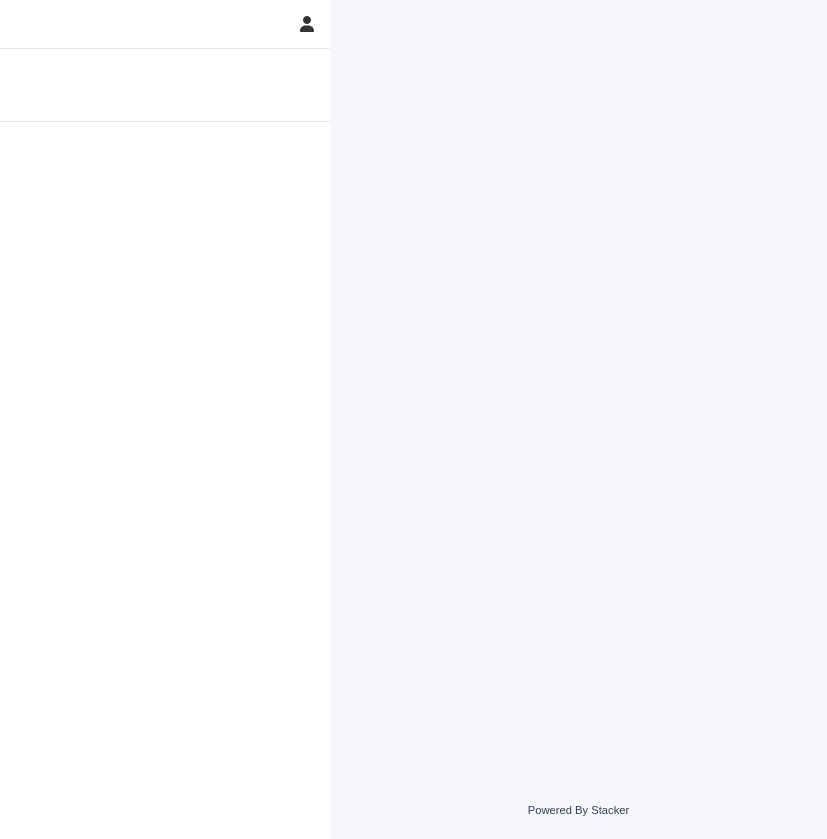scroll, scrollTop: 0, scrollLeft: 0, axis: both 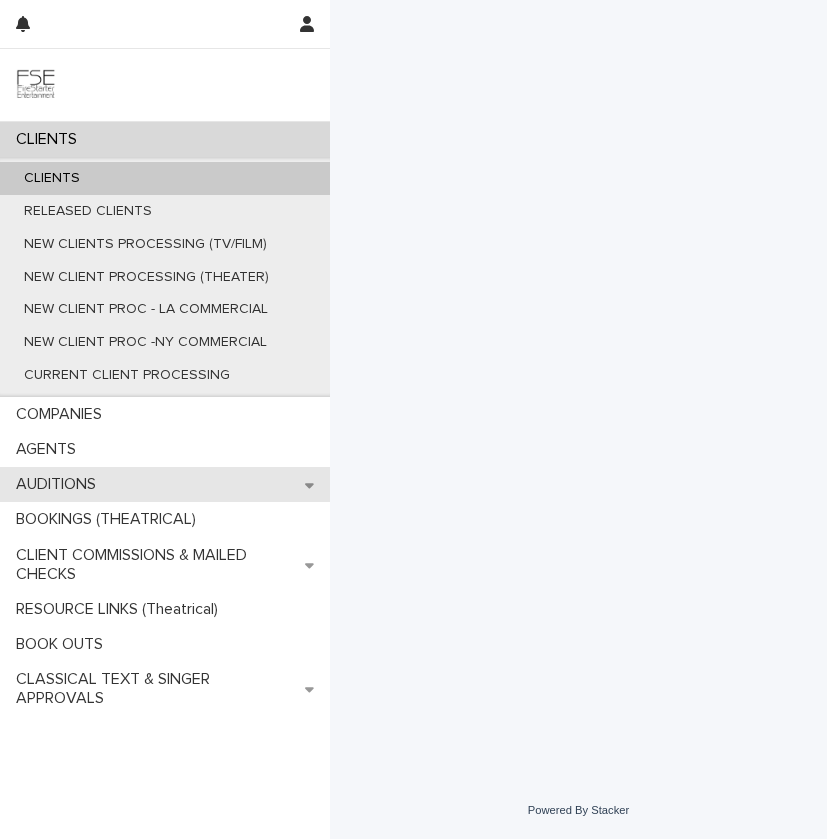 click on "AUDITIONS" at bounding box center (165, 484) 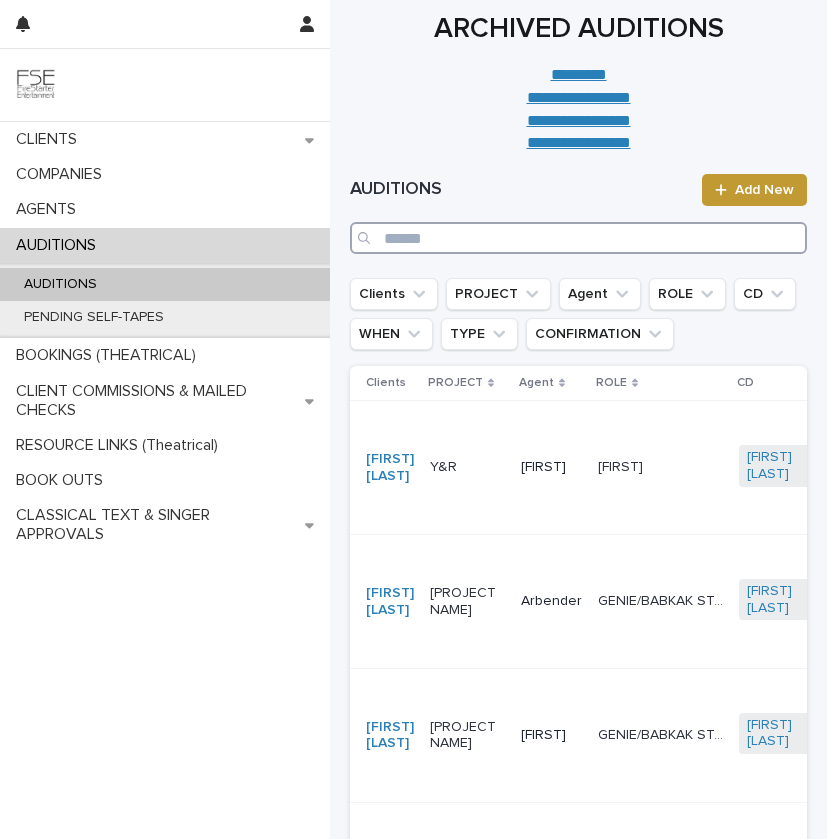 click at bounding box center [578, 238] 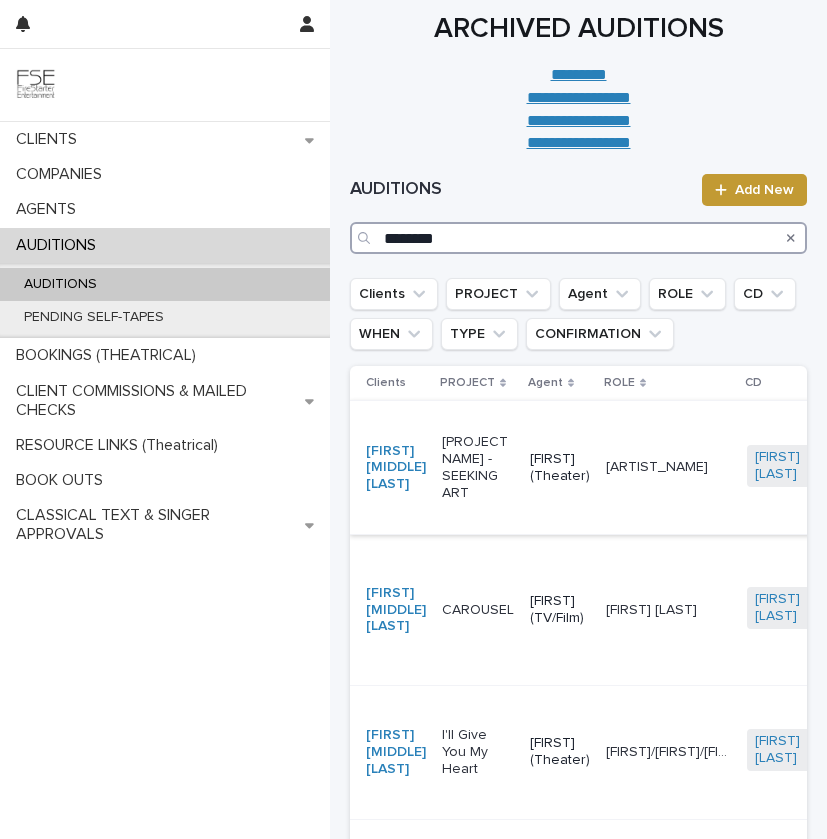 scroll, scrollTop: 125, scrollLeft: 0, axis: vertical 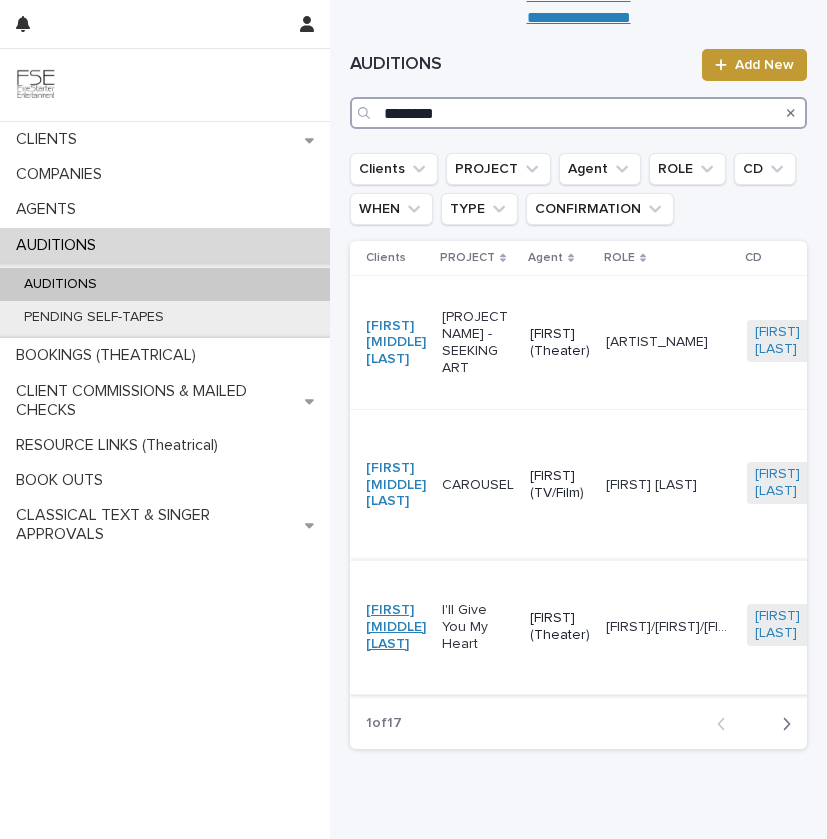 type on "********" 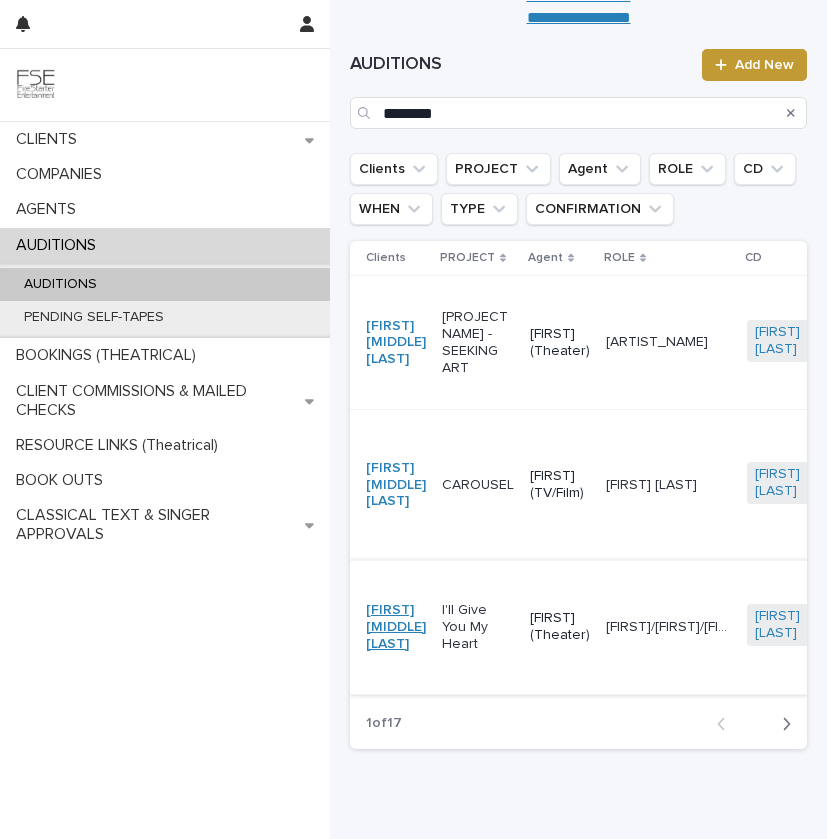 click on "[FIRST] [MIDDLE] [LAST]" at bounding box center (396, 627) 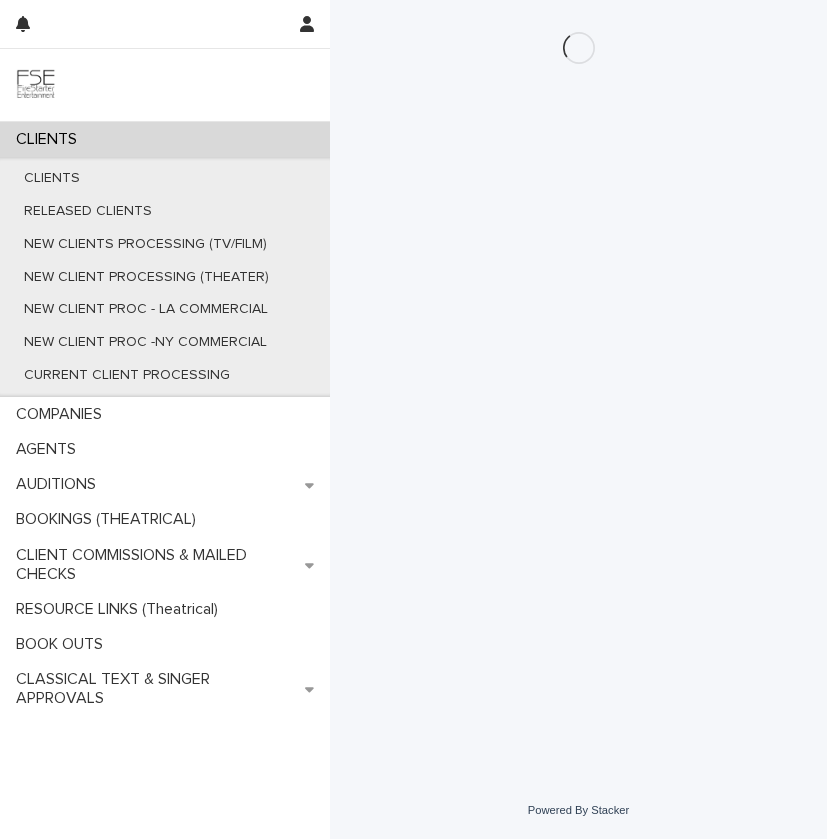 scroll, scrollTop: 0, scrollLeft: 0, axis: both 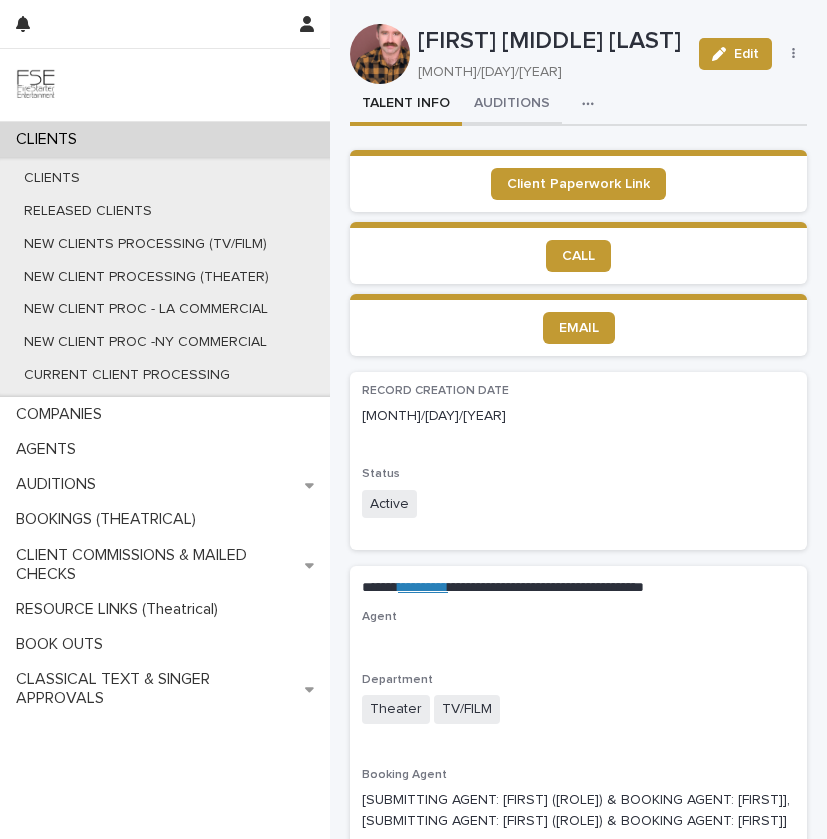 click on "AUDITIONS" at bounding box center [512, 105] 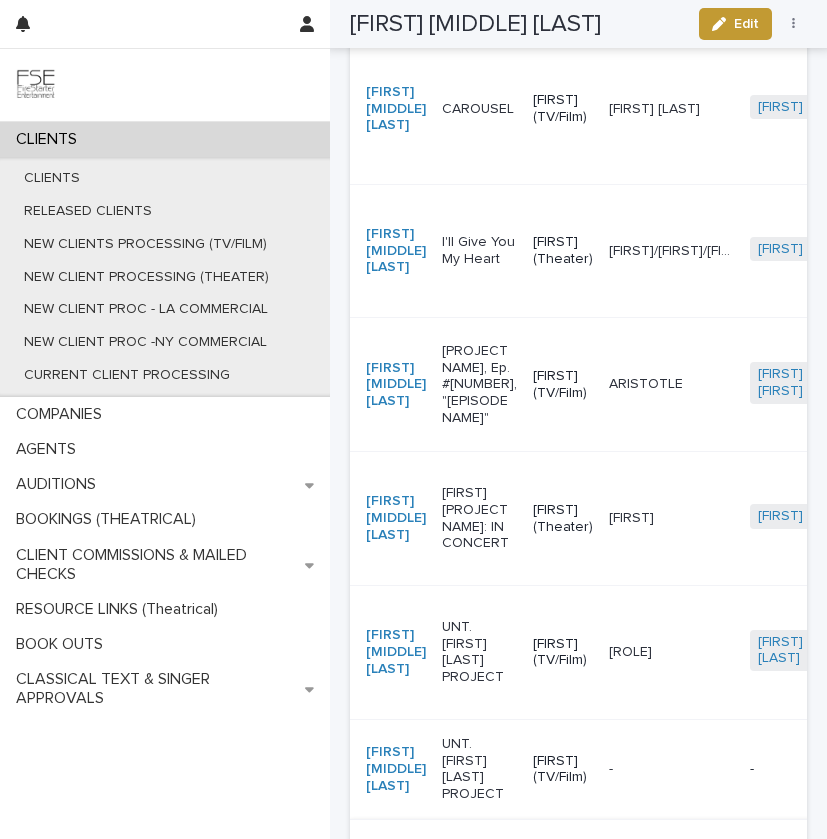 scroll, scrollTop: 492, scrollLeft: 0, axis: vertical 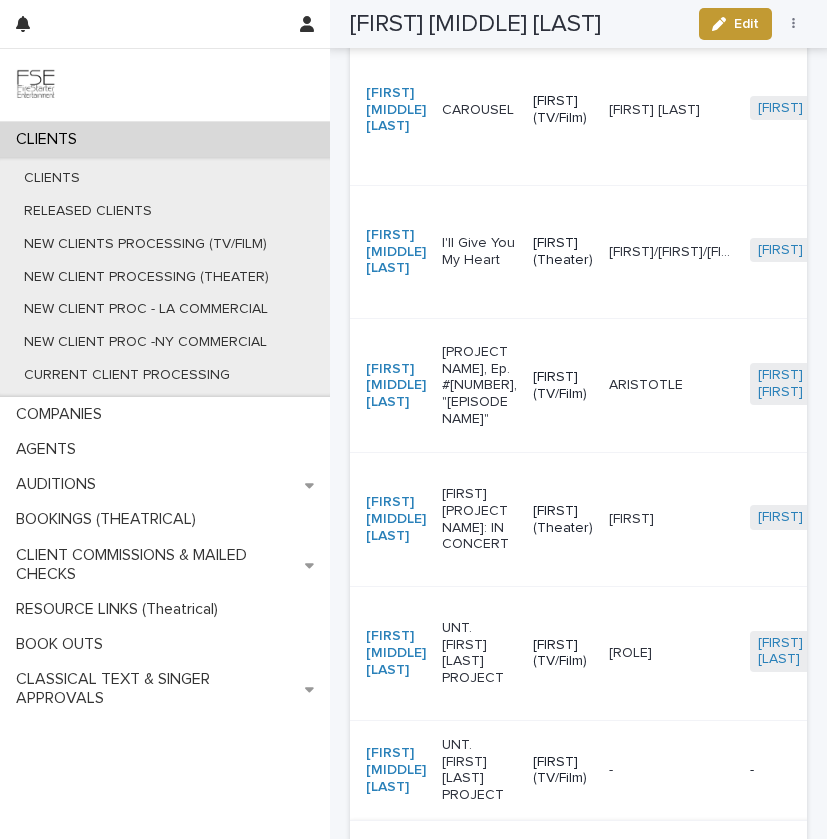 type 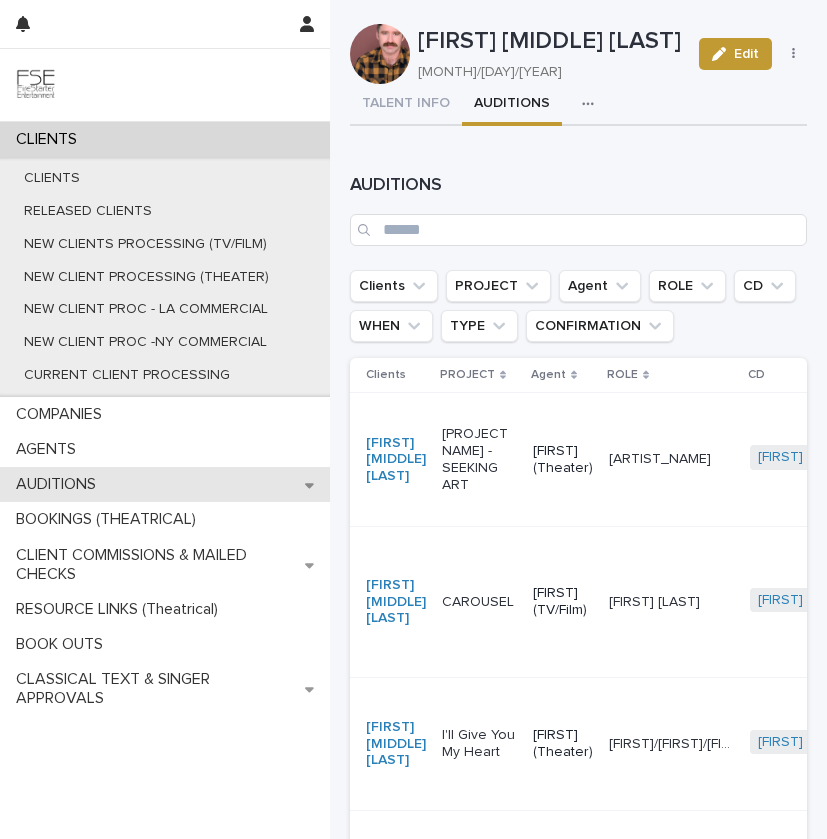 click on "AUDITIONS" at bounding box center [165, 484] 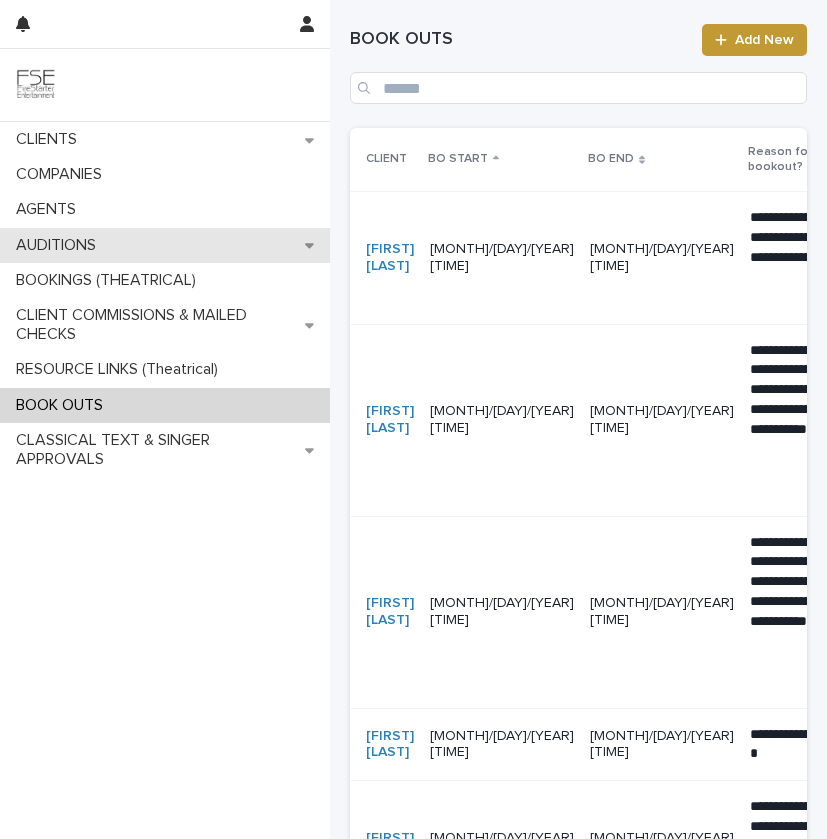 click on "AUDITIONS" at bounding box center [60, 245] 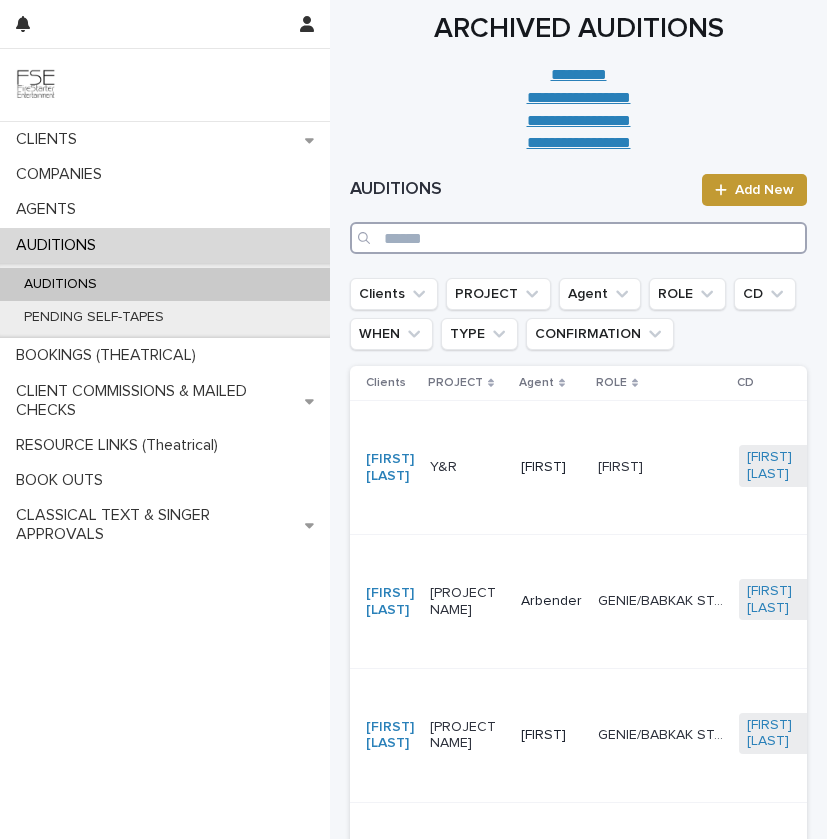 click at bounding box center [578, 238] 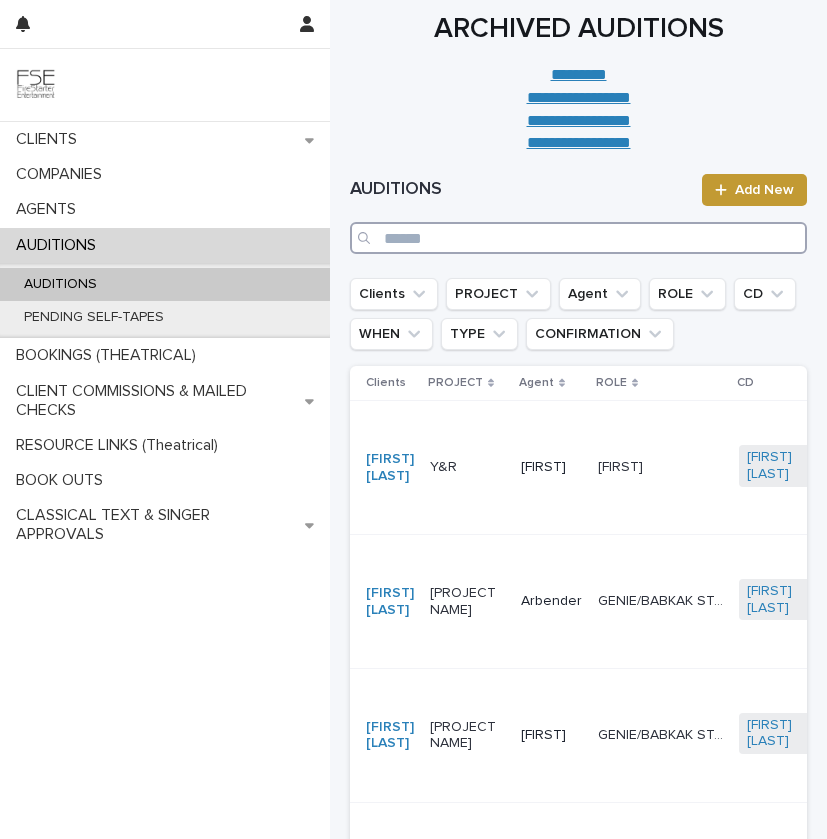 paste on "**********" 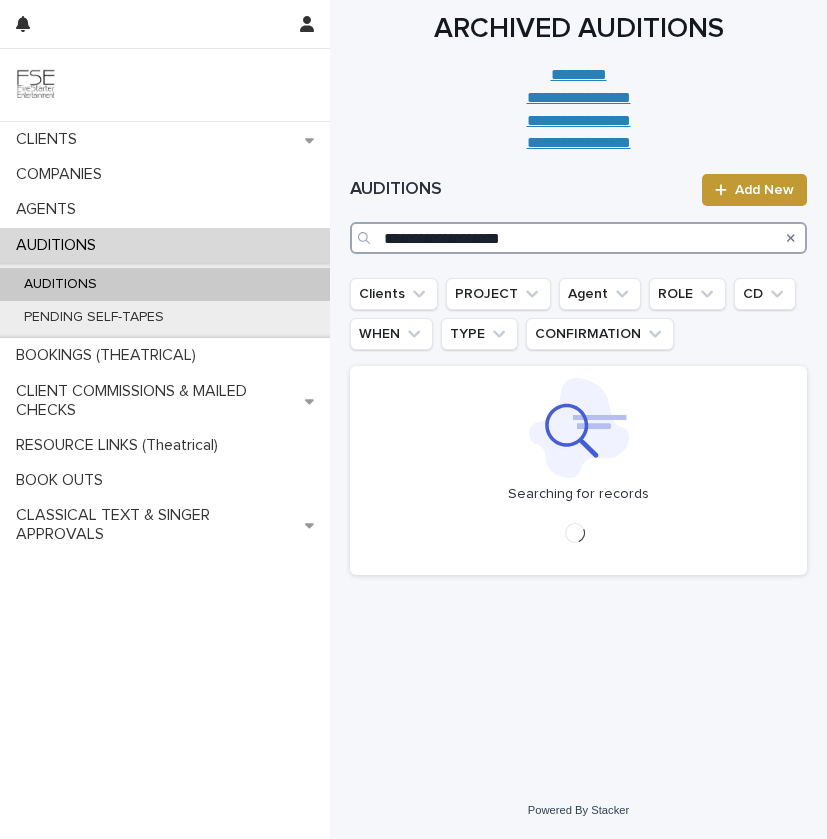 drag, startPoint x: 428, startPoint y: 239, endPoint x: 516, endPoint y: 234, distance: 88.14193 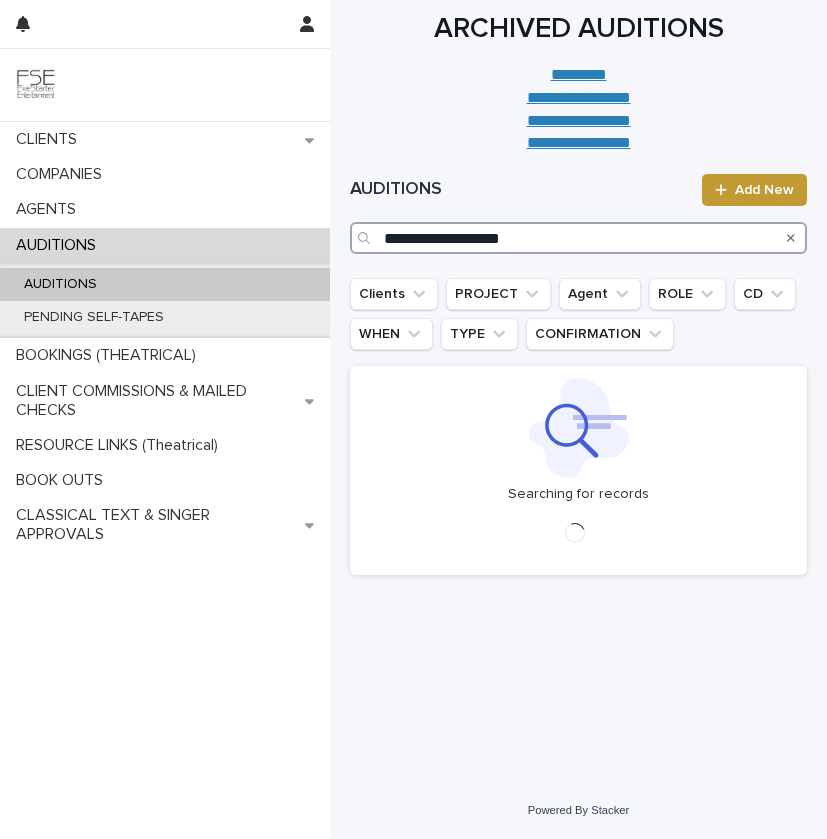 click on "**********" at bounding box center (578, 238) 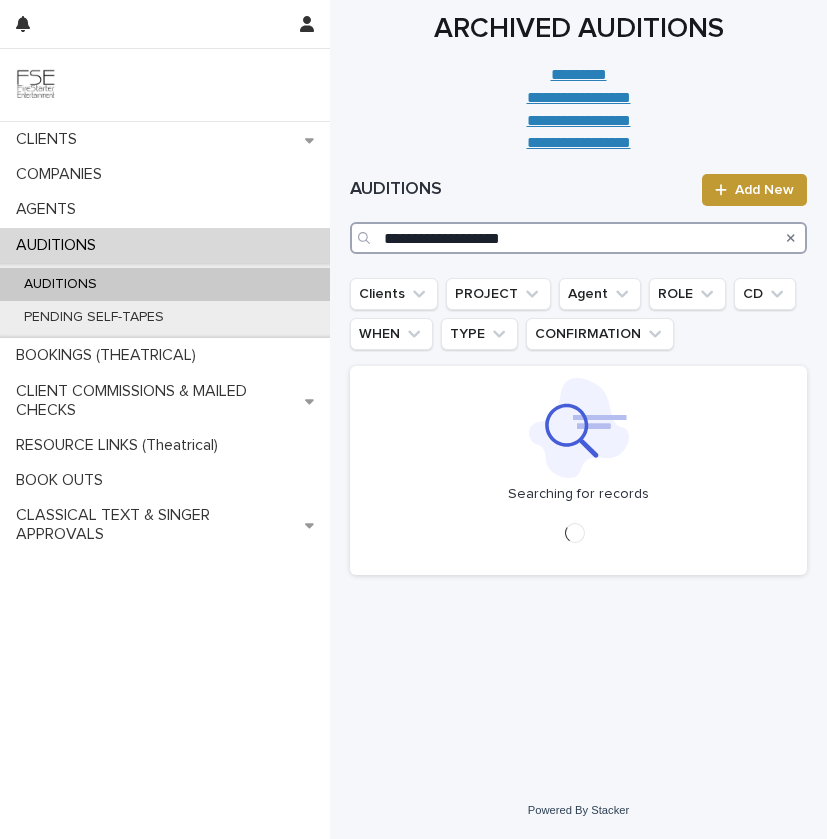 drag, startPoint x: 505, startPoint y: 237, endPoint x: 431, endPoint y: 241, distance: 74.10803 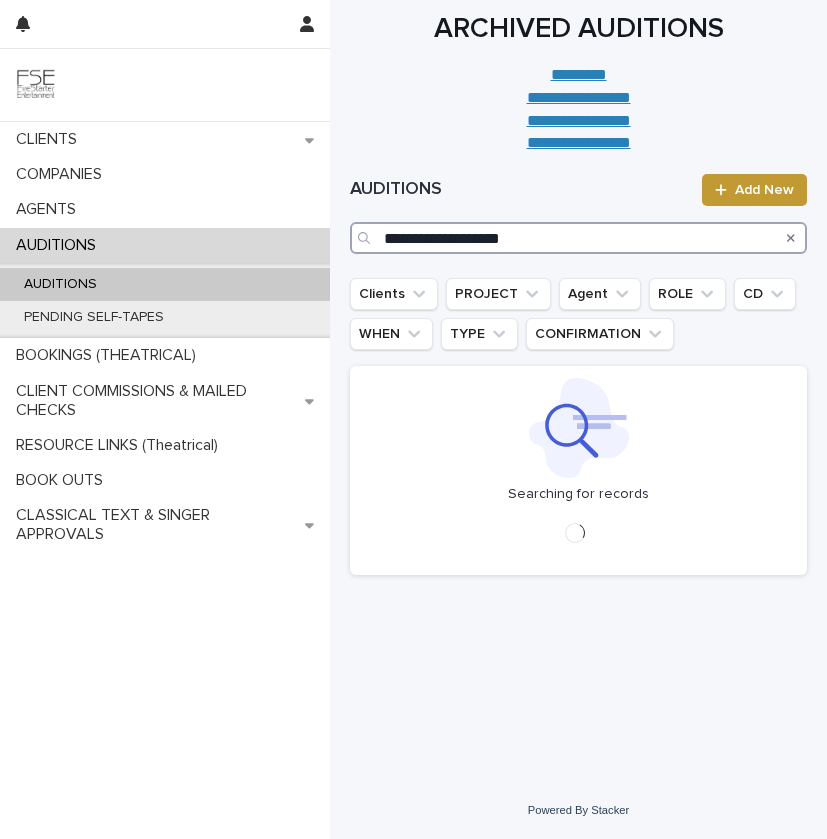 click on "**********" at bounding box center [578, 238] 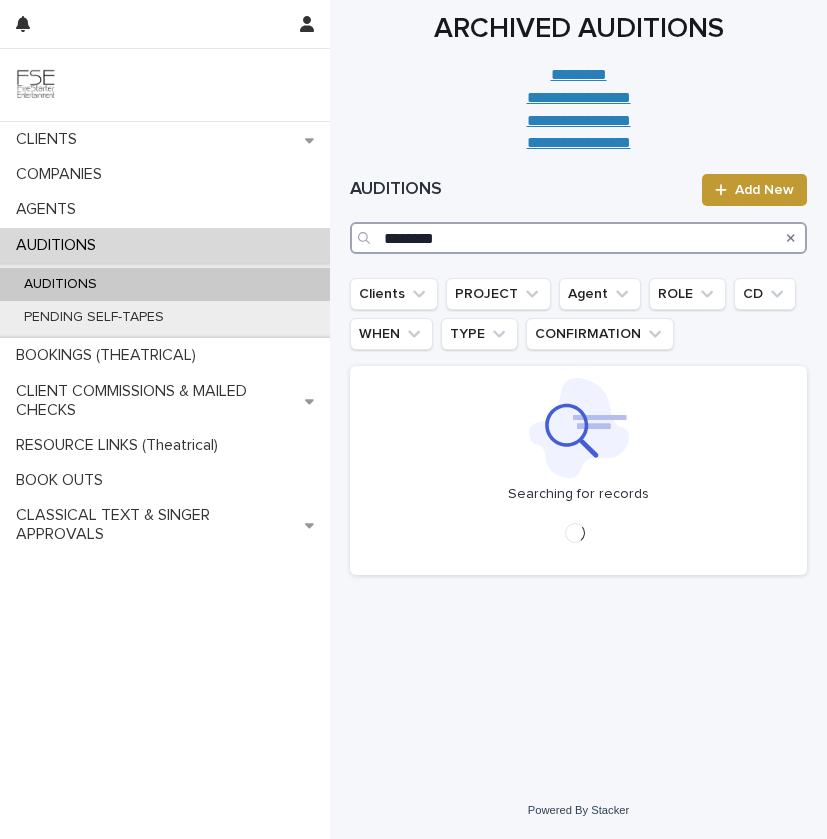 click on "********" at bounding box center [578, 238] 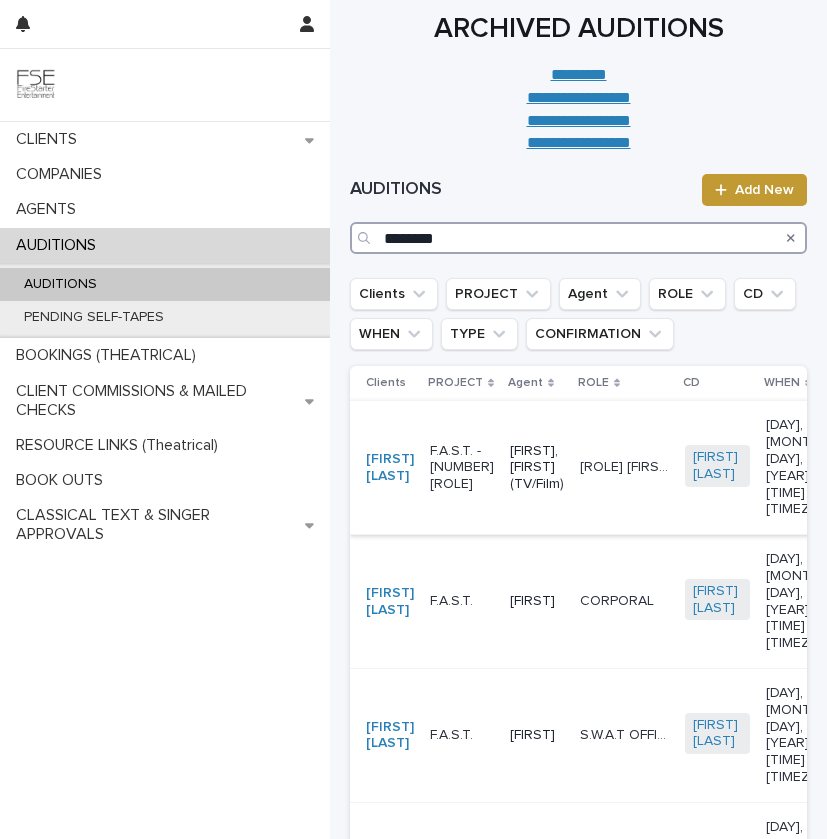 type on "********" 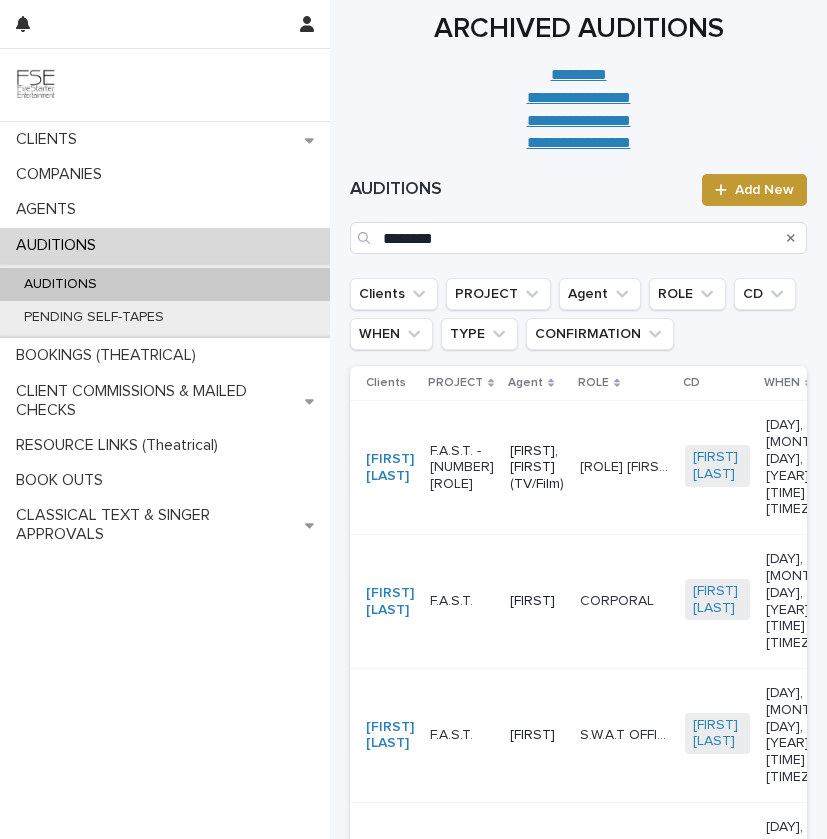 click on "F.A.S.T. - [NUMBER] [ROLE]" at bounding box center (462, 468) 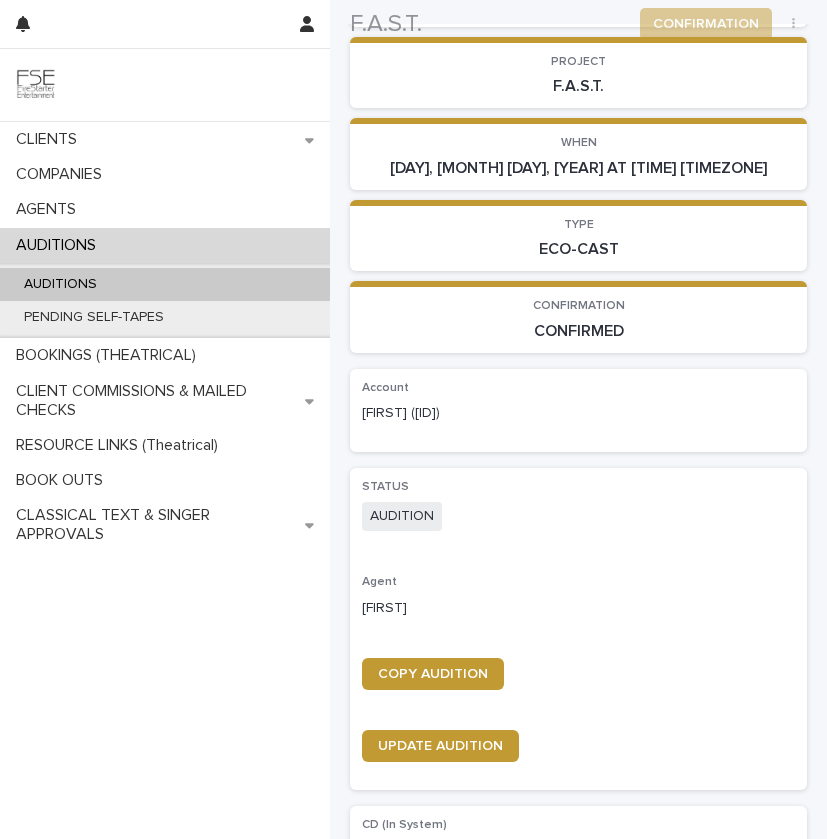 scroll, scrollTop: 201, scrollLeft: 0, axis: vertical 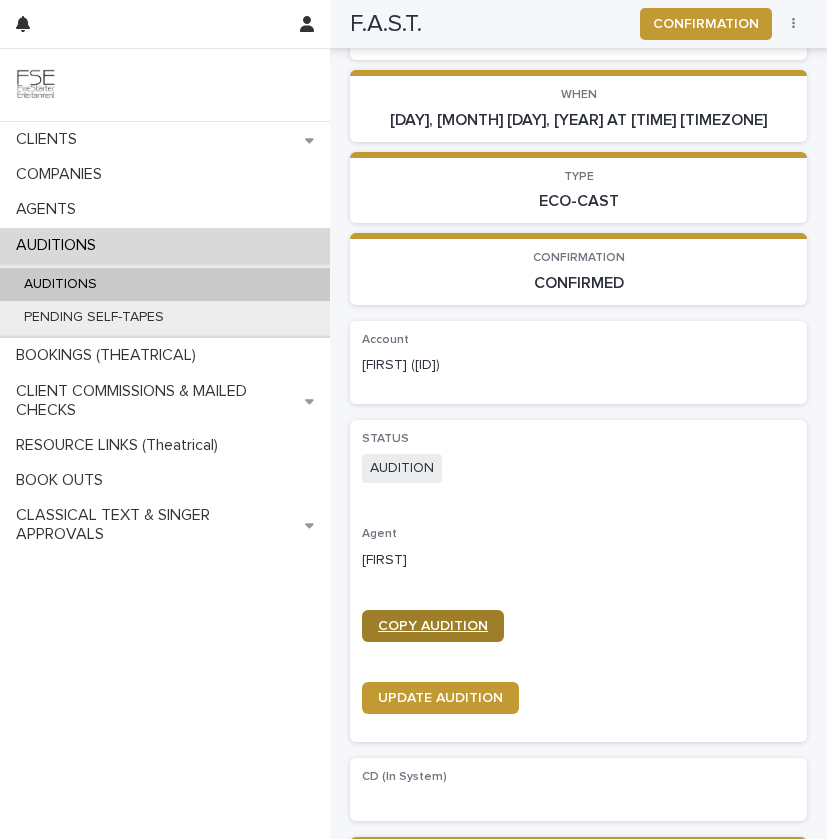 click on "COPY AUDITION" at bounding box center [433, 626] 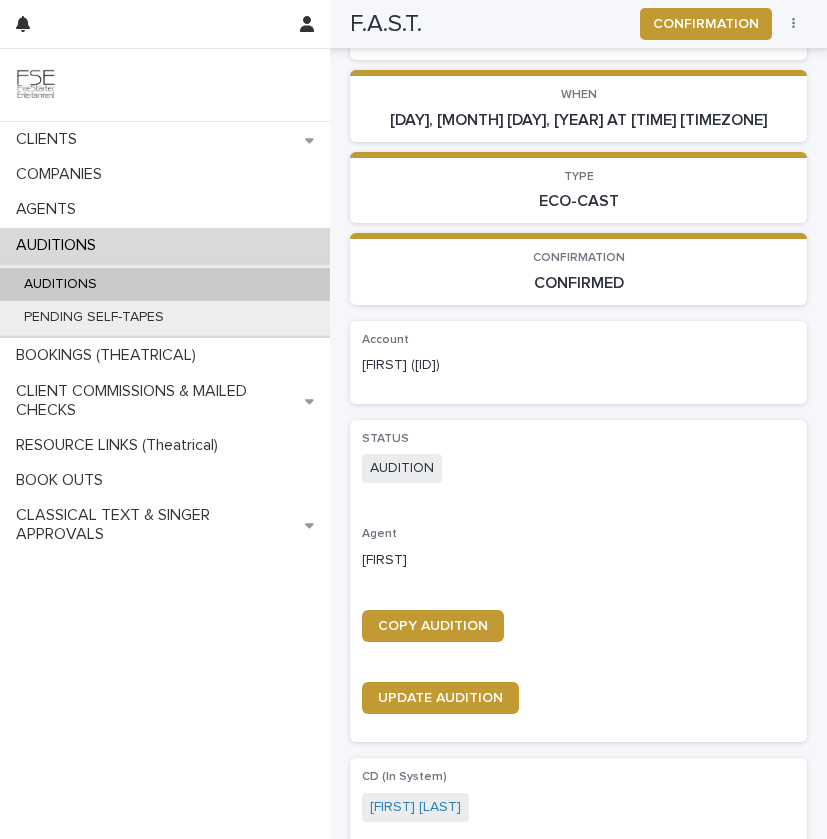 click on "AUDITIONS" at bounding box center (165, 284) 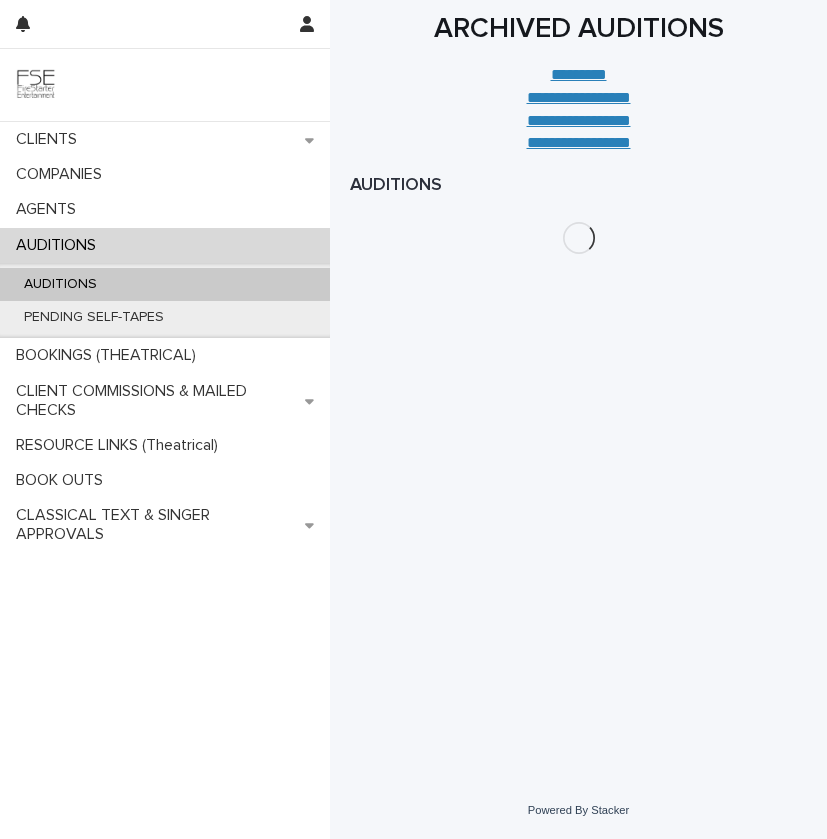 scroll, scrollTop: 0, scrollLeft: 0, axis: both 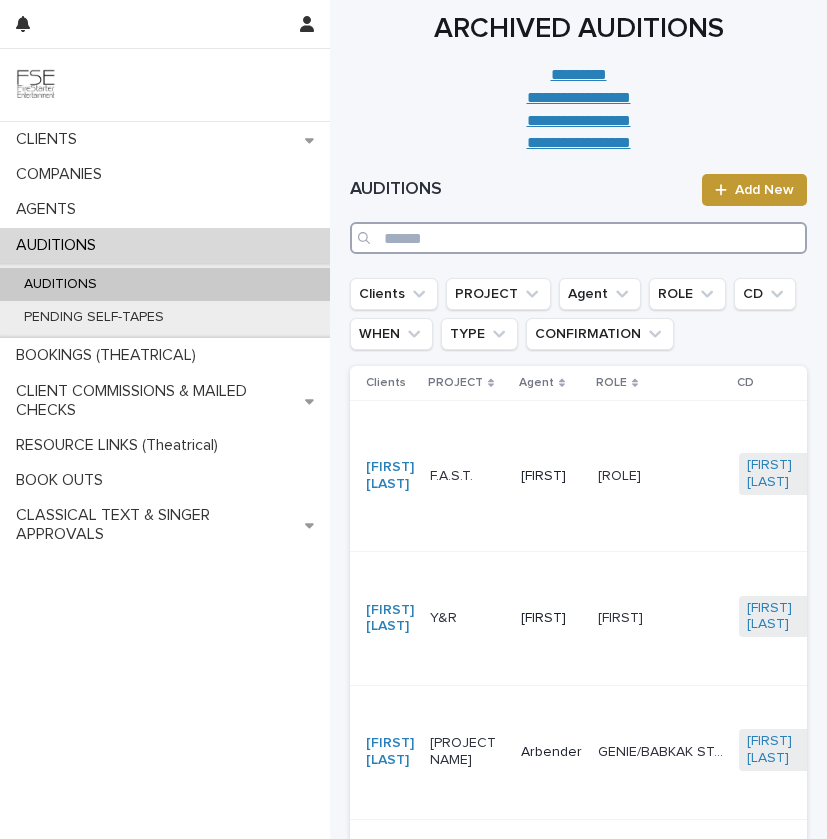 click at bounding box center [578, 238] 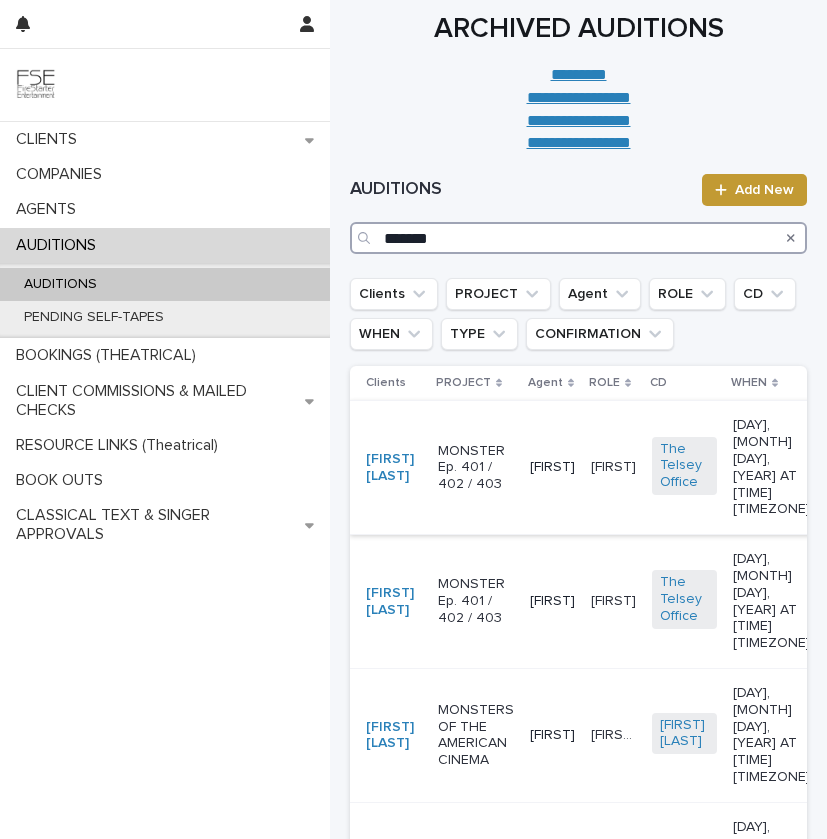 type on "*******" 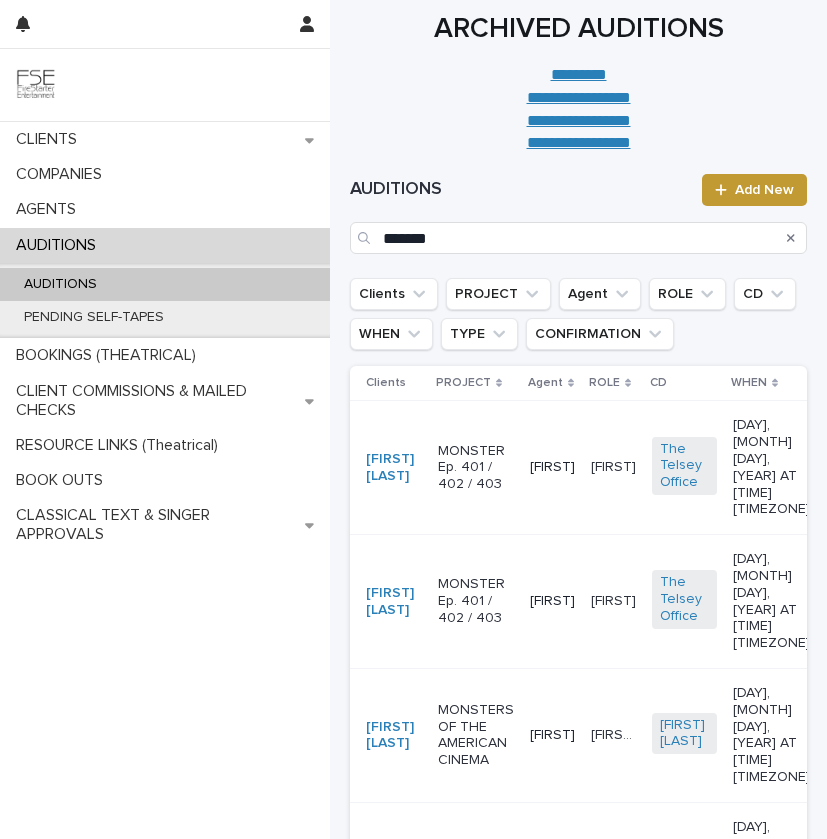 click on "MONSTER Ep. 401 / 402 / 403" at bounding box center [476, 468] 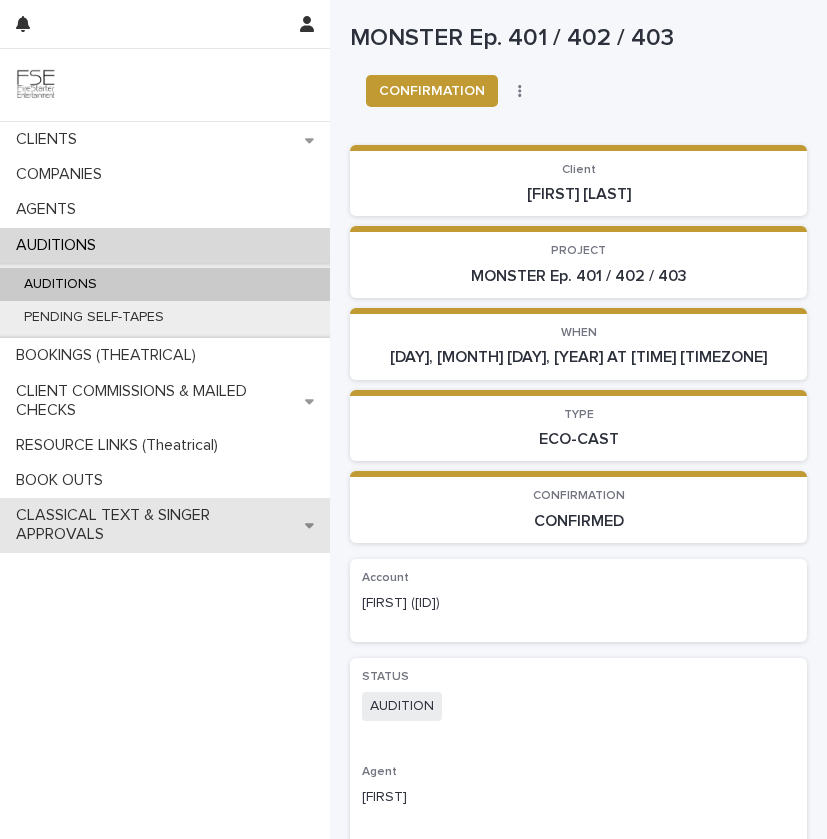 scroll, scrollTop: 385, scrollLeft: 0, axis: vertical 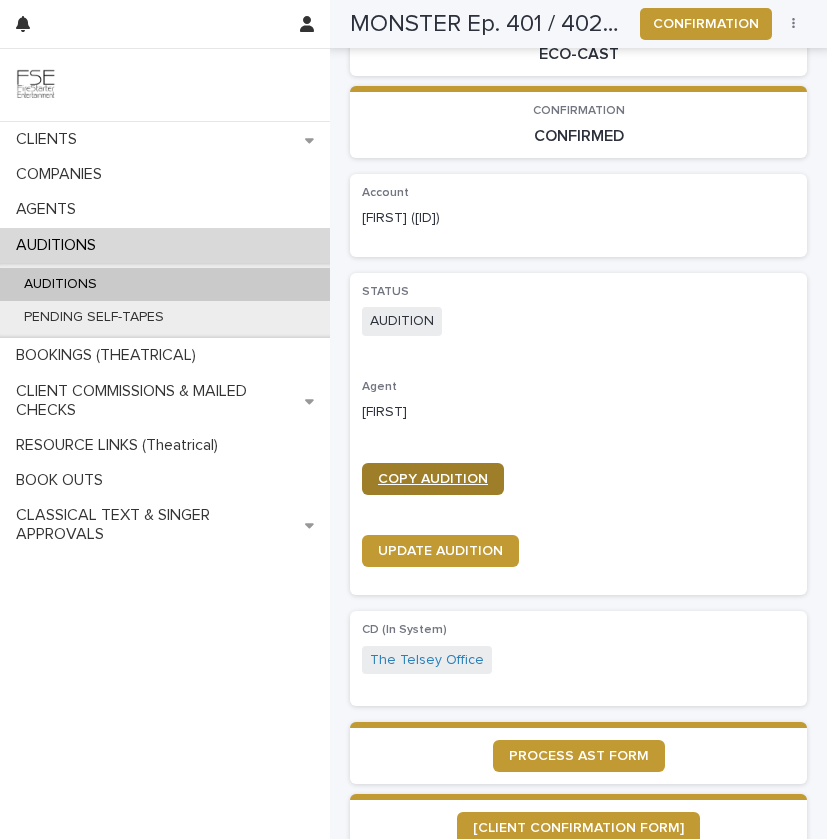 click on "COPY AUDITION" at bounding box center [433, 479] 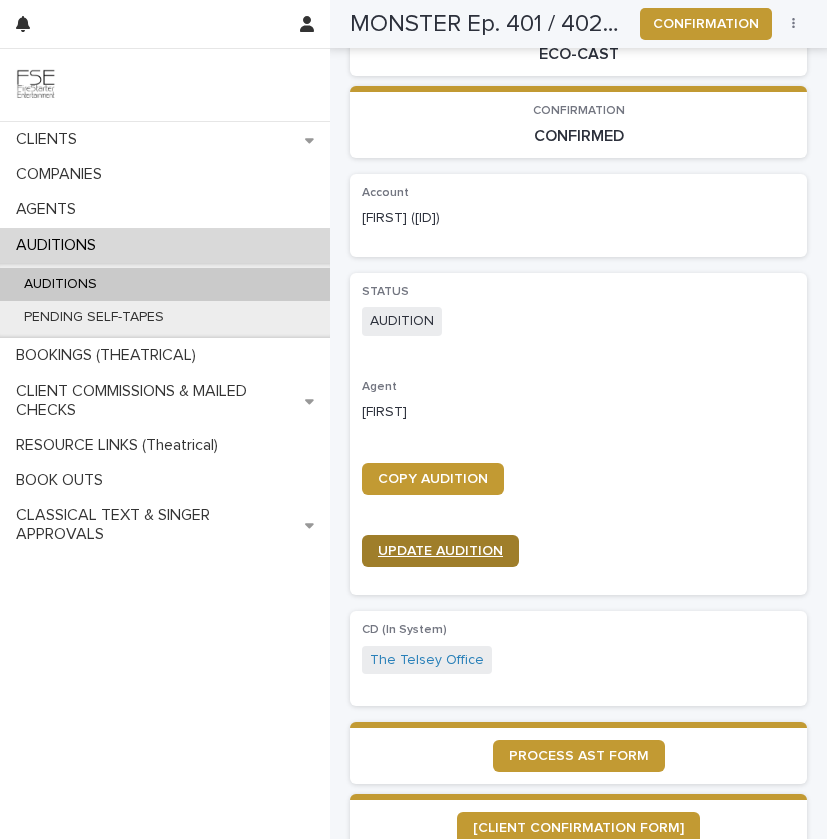 click on "UPDATE AUDITION" at bounding box center [440, 551] 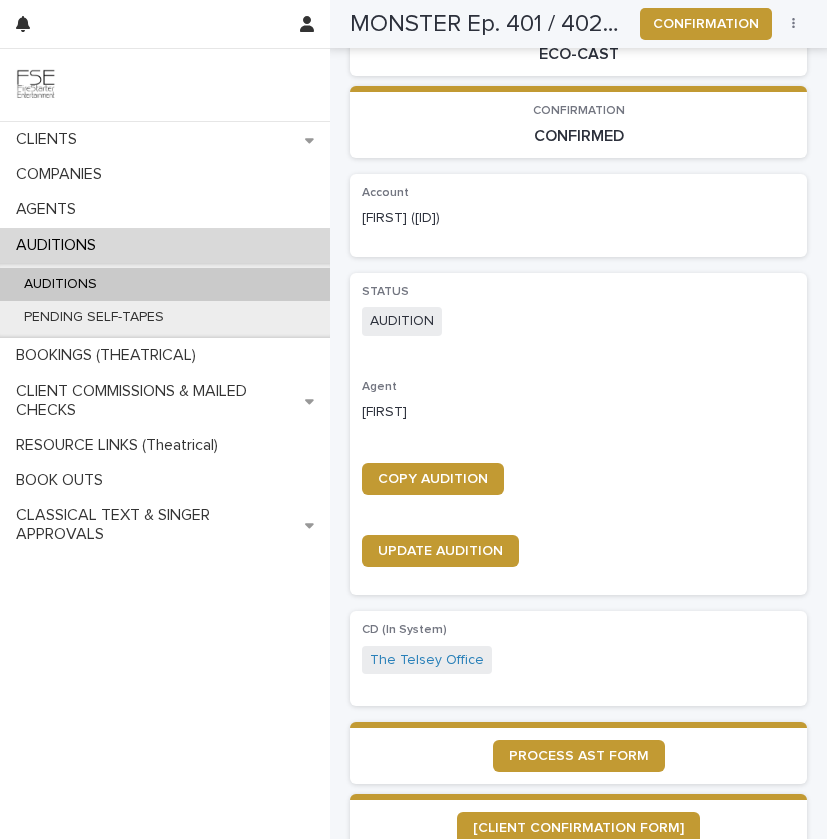 click on "AUDITIONS" at bounding box center (165, 284) 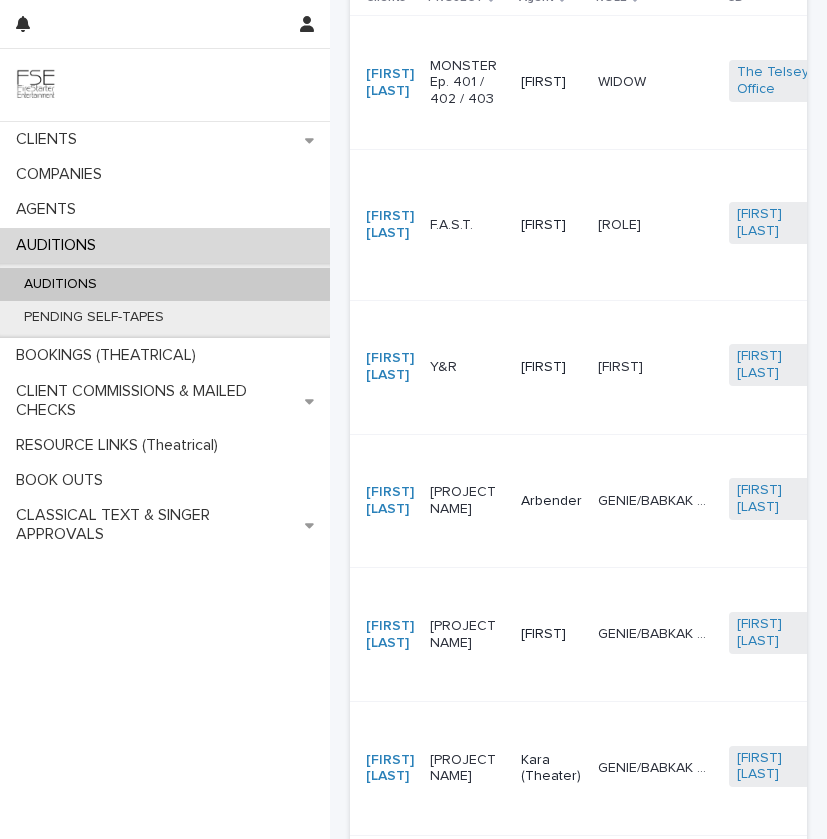 scroll, scrollTop: 0, scrollLeft: 0, axis: both 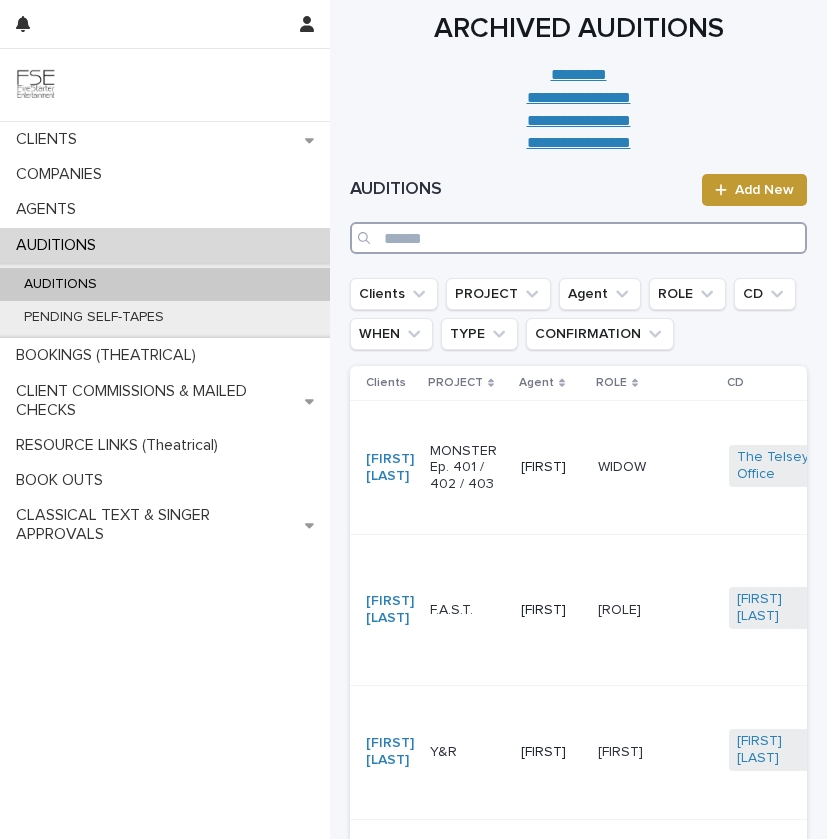 click at bounding box center (578, 238) 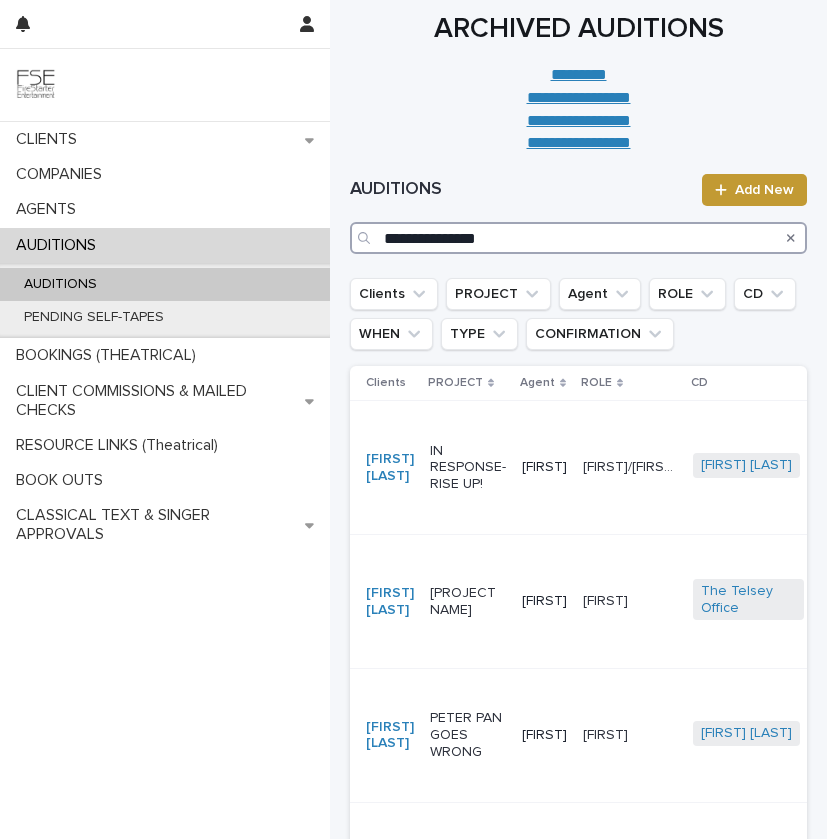 type on "**********" 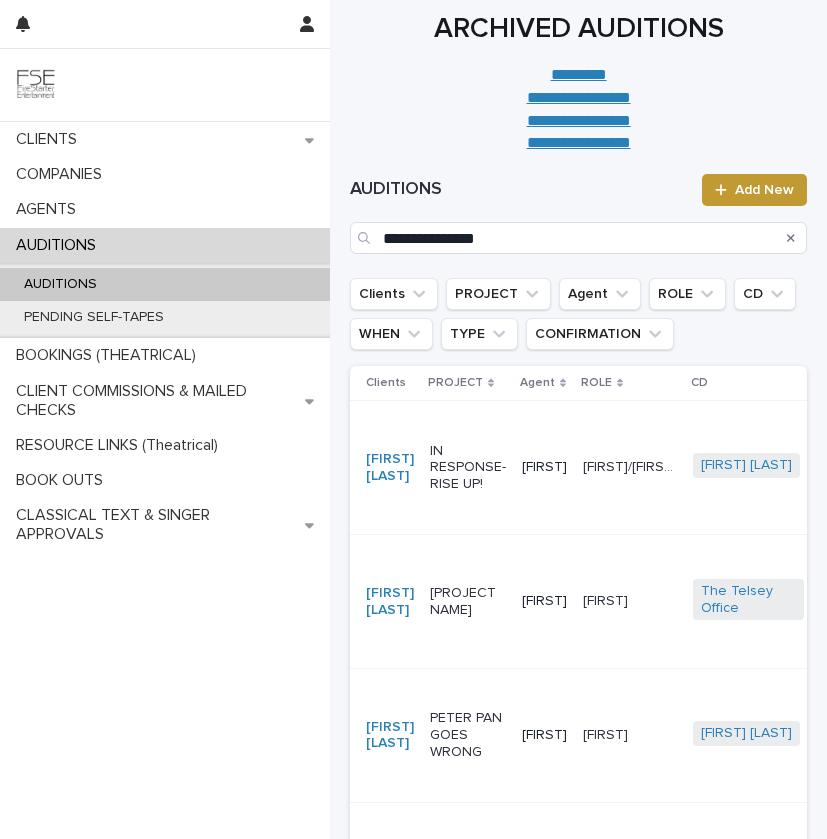 click on "IN RESPONSE-RISE UP!" at bounding box center (468, 468) 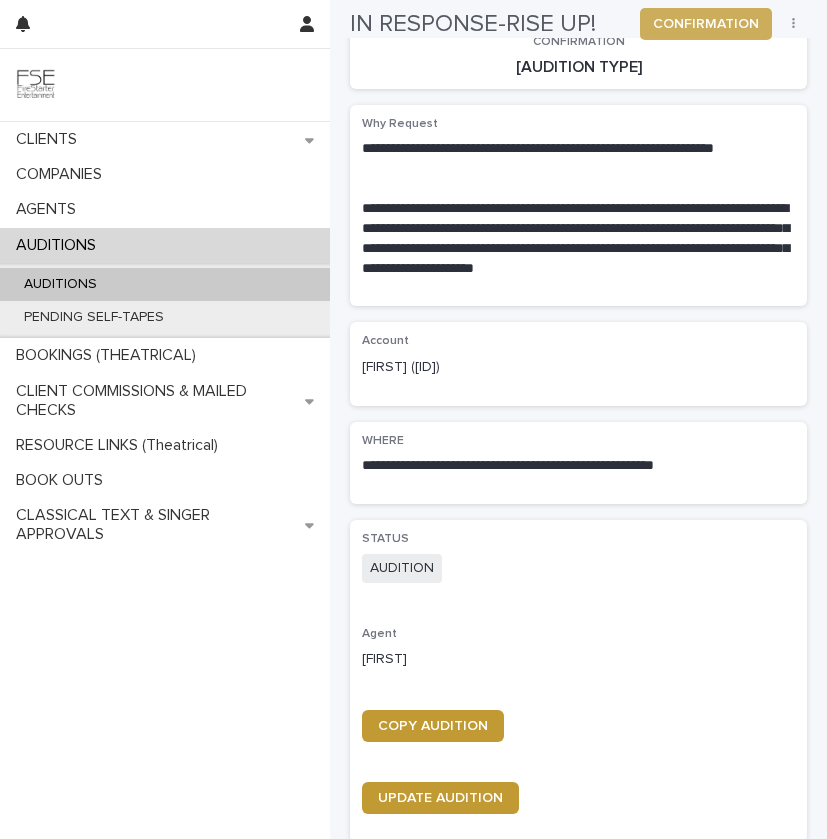 scroll, scrollTop: 441, scrollLeft: 0, axis: vertical 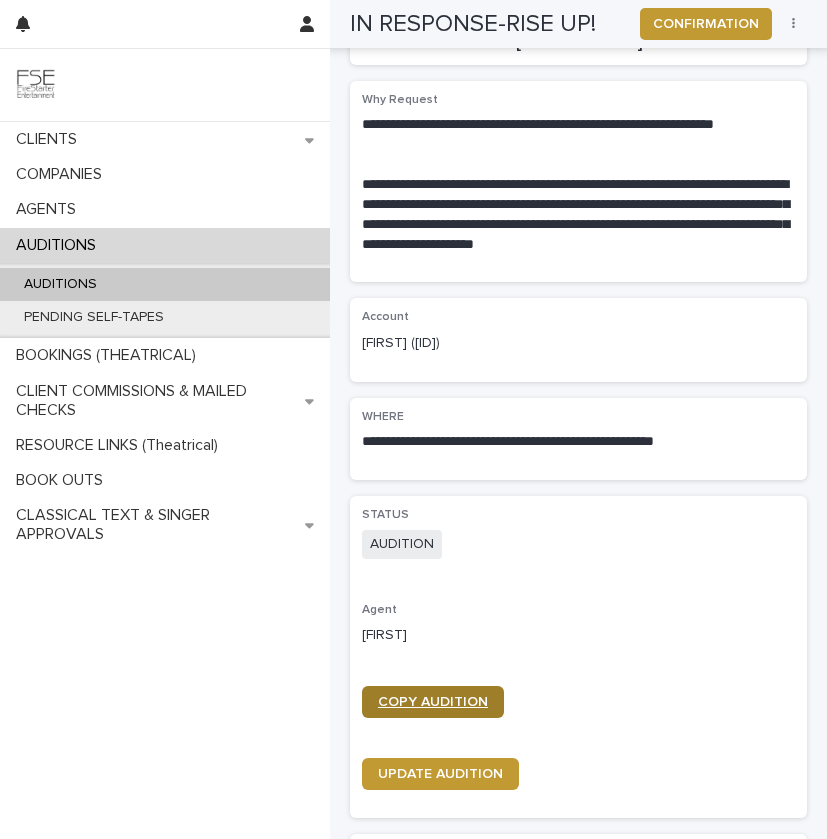 click on "COPY AUDITION" at bounding box center (433, 702) 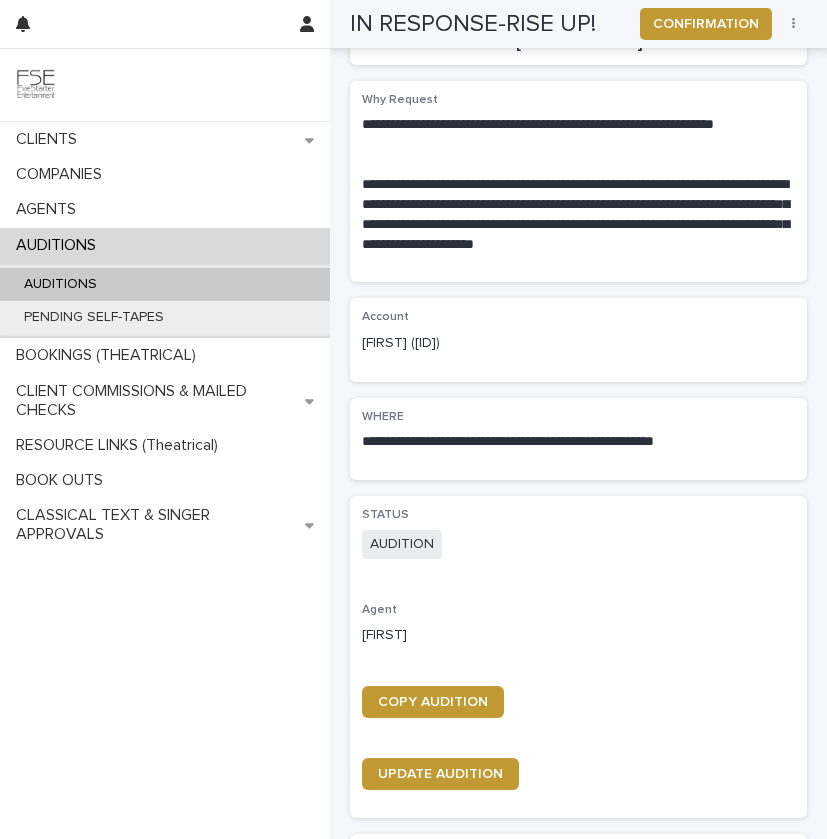 click on "AUDITIONS" at bounding box center [165, 245] 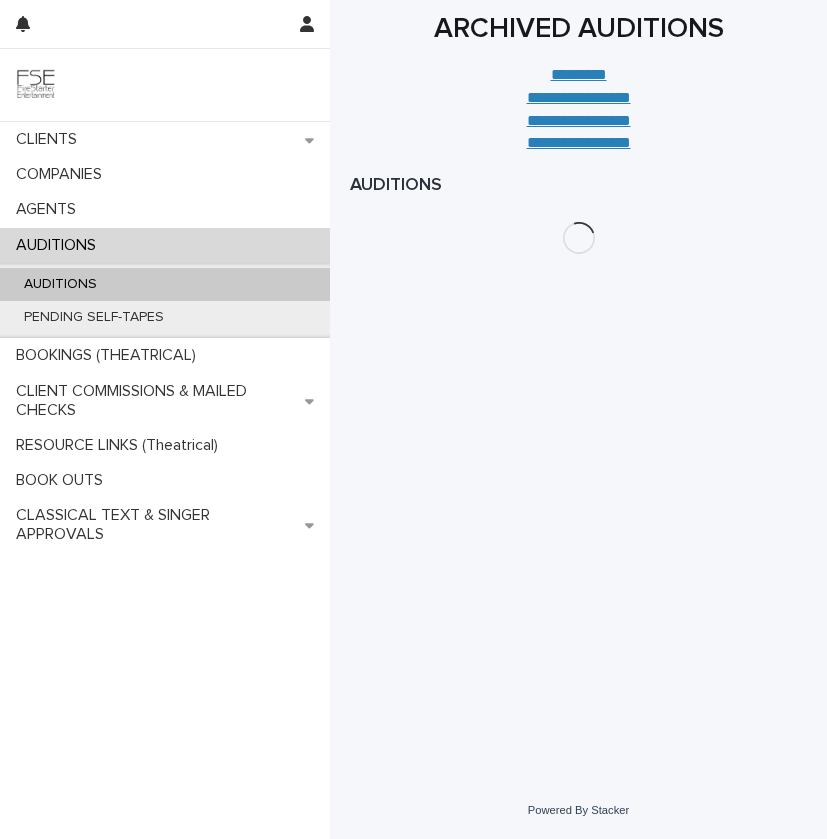 scroll, scrollTop: 0, scrollLeft: 0, axis: both 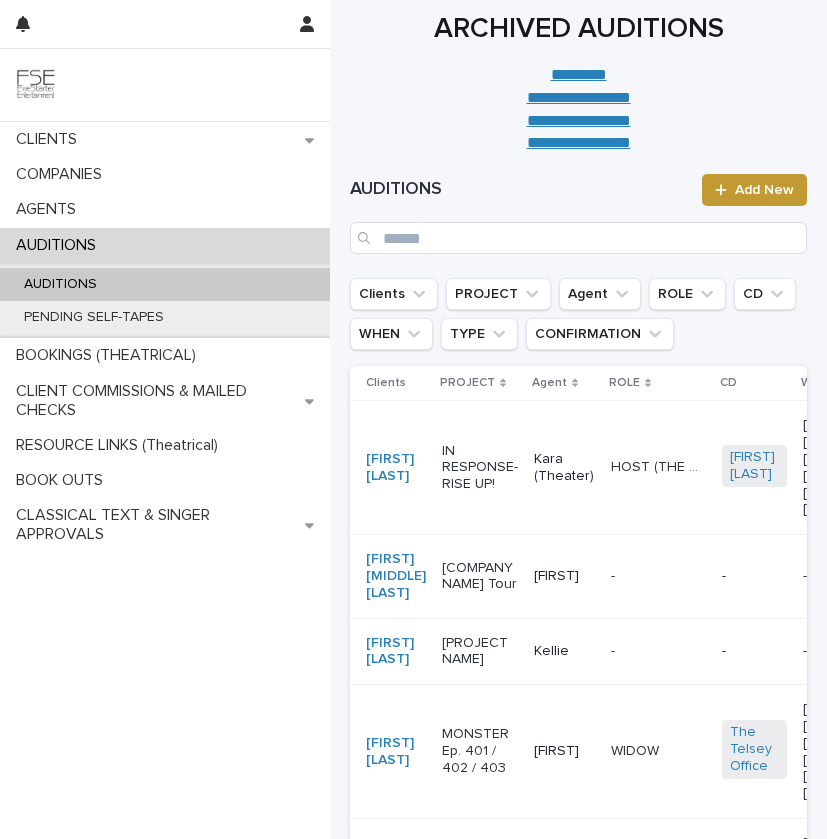 click on "Kara (Theater)" at bounding box center (564, 468) 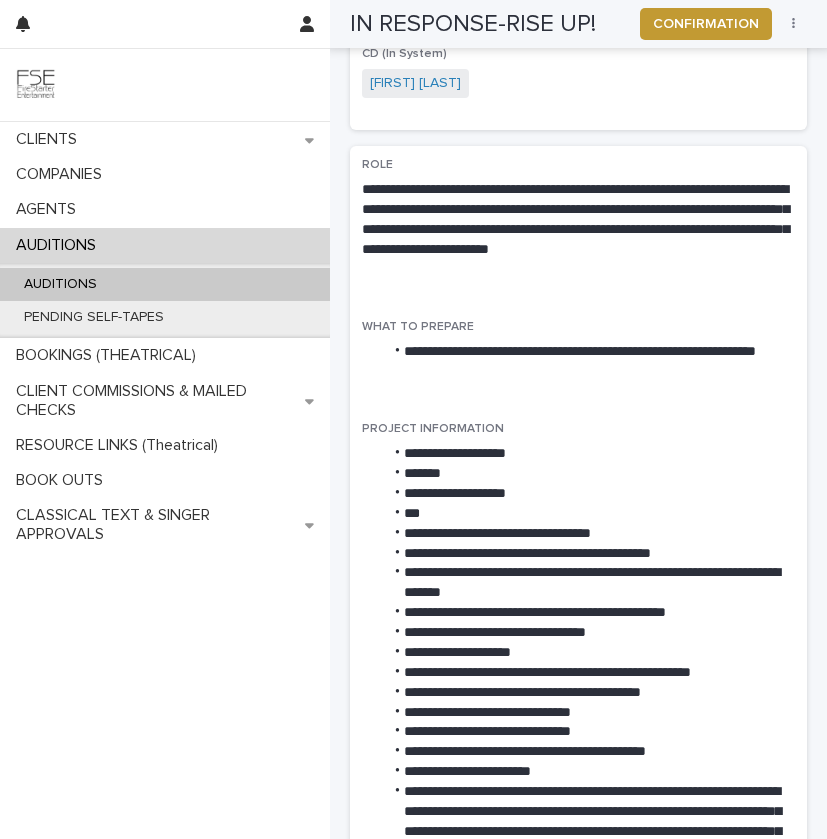 scroll, scrollTop: 1027, scrollLeft: 0, axis: vertical 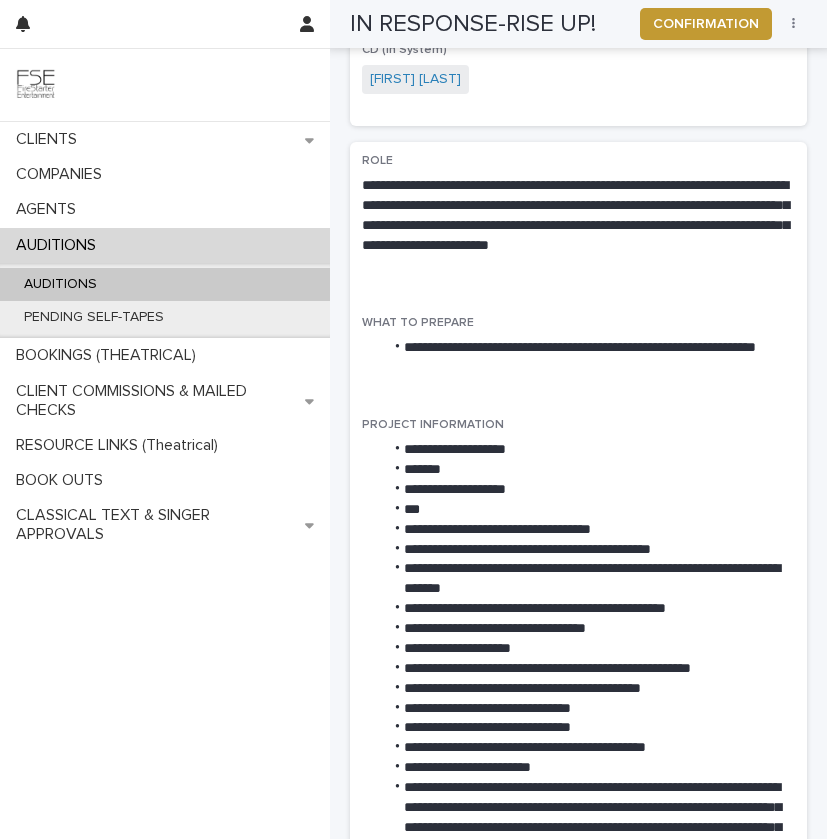 click on "**********" at bounding box center [589, 358] 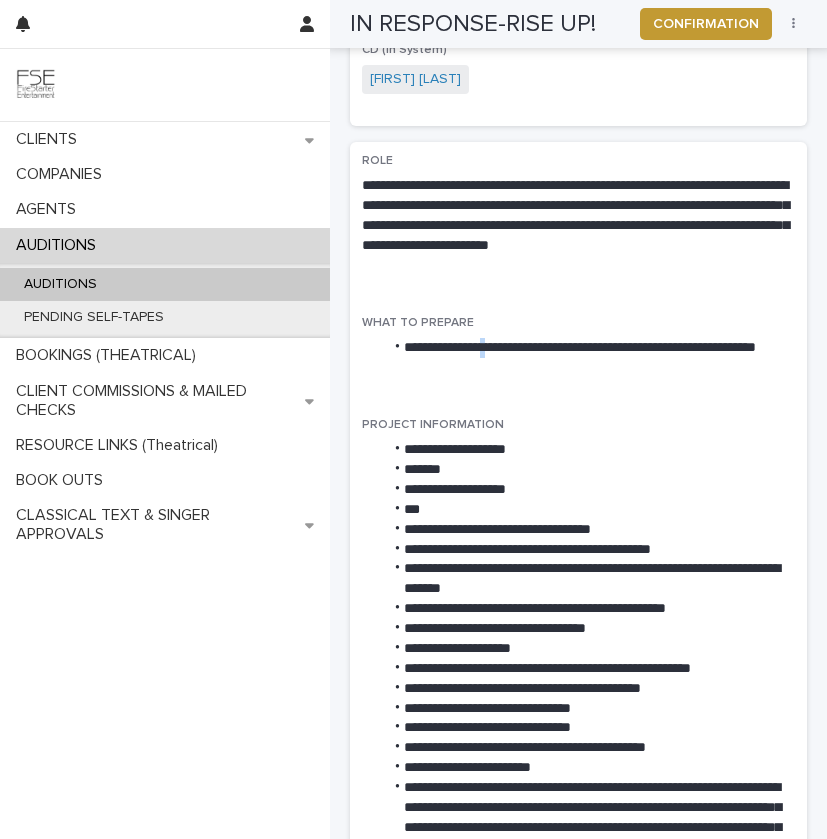 click on "**********" at bounding box center [589, 358] 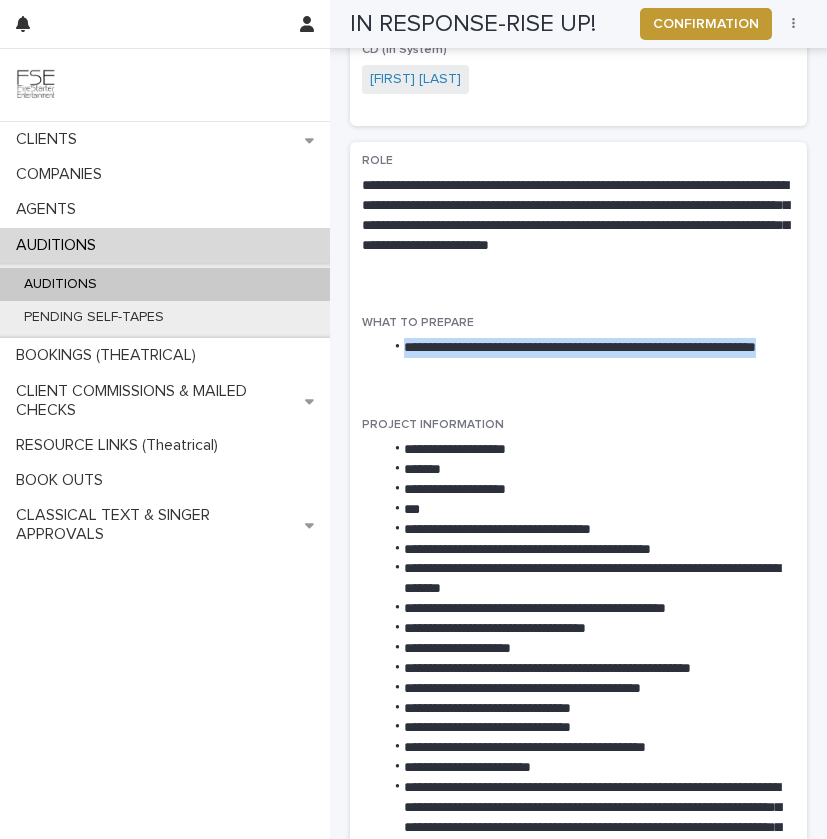 click on "**********" at bounding box center (589, 358) 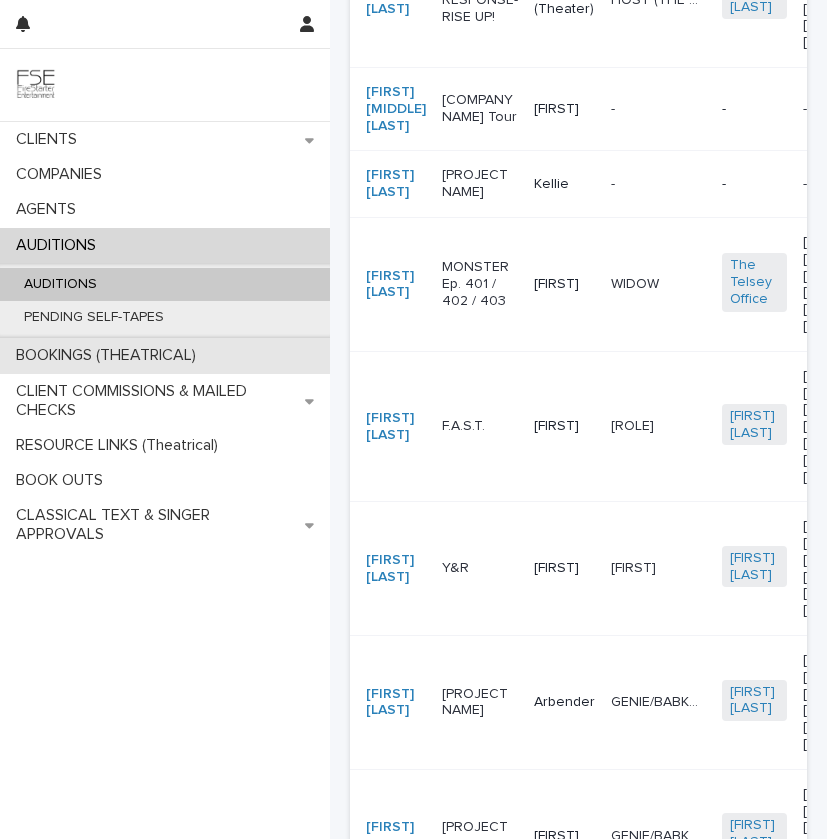 scroll, scrollTop: 0, scrollLeft: 0, axis: both 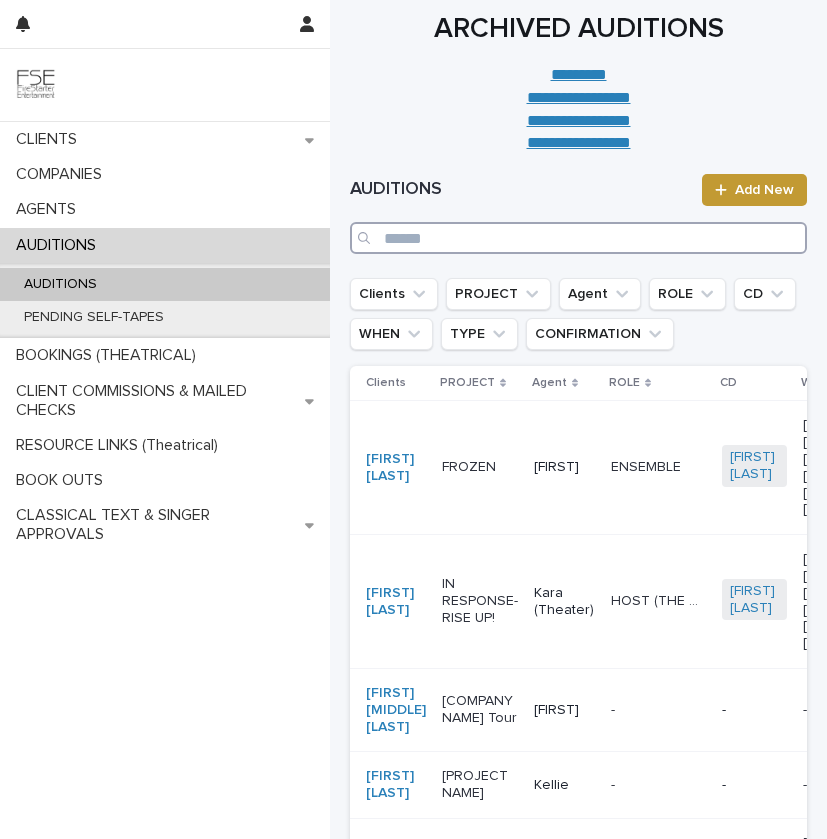 click at bounding box center [578, 238] 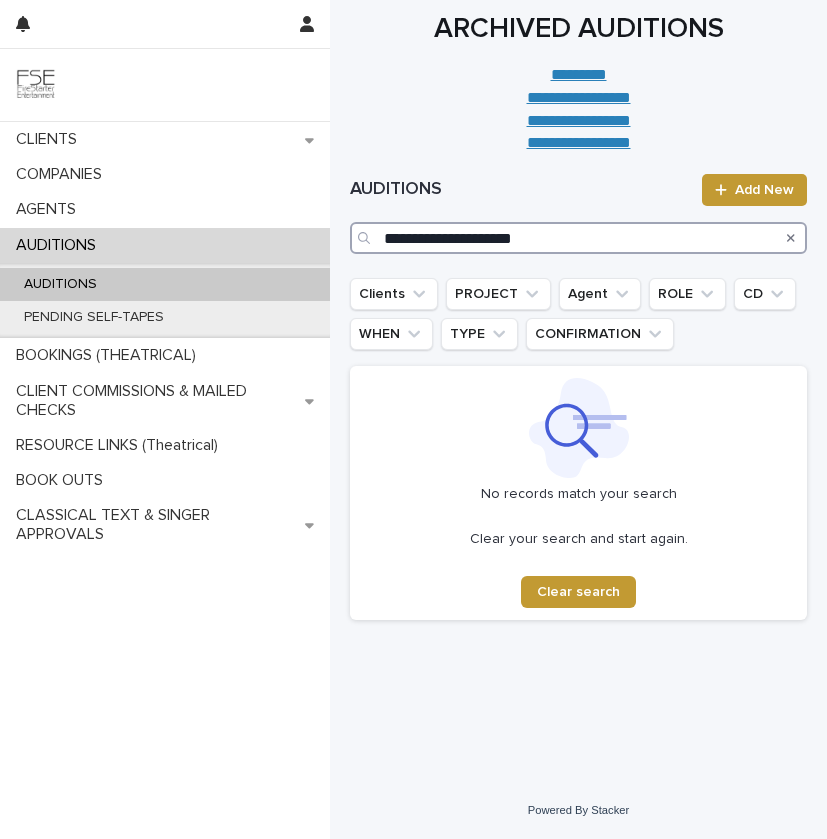click on "**********" at bounding box center [578, 238] 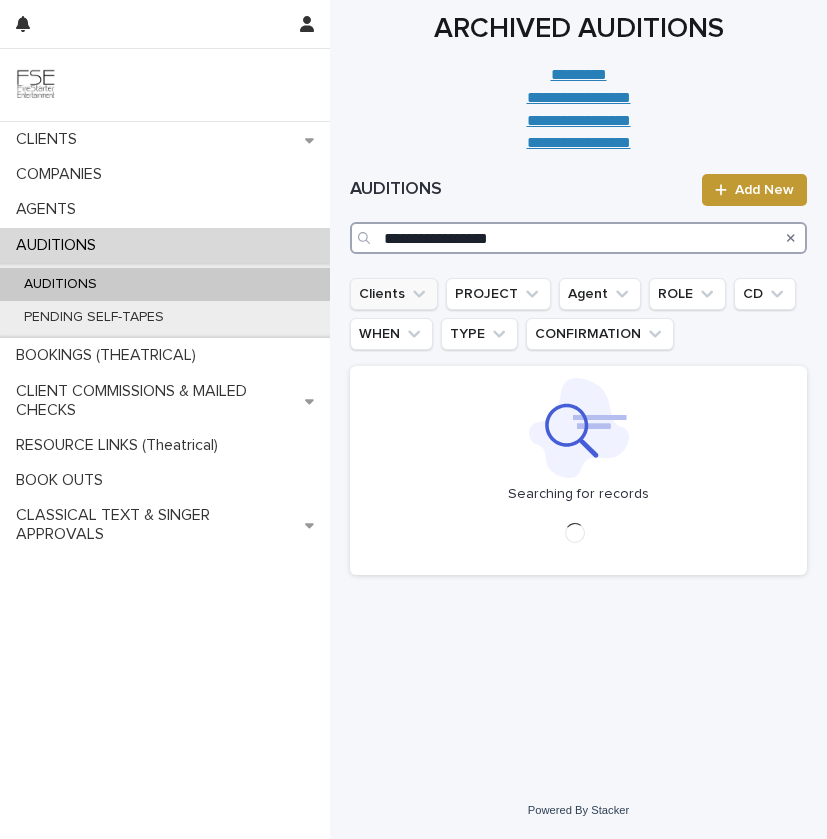 drag, startPoint x: 386, startPoint y: 241, endPoint x: 384, endPoint y: 300, distance: 59.03389 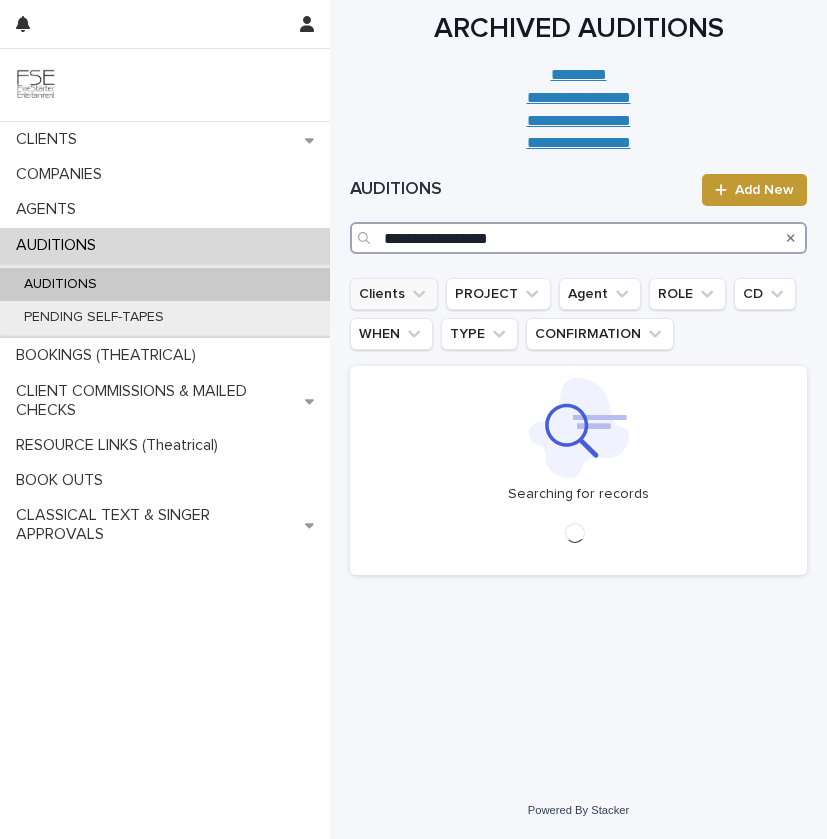 click on "**********" at bounding box center [578, 238] 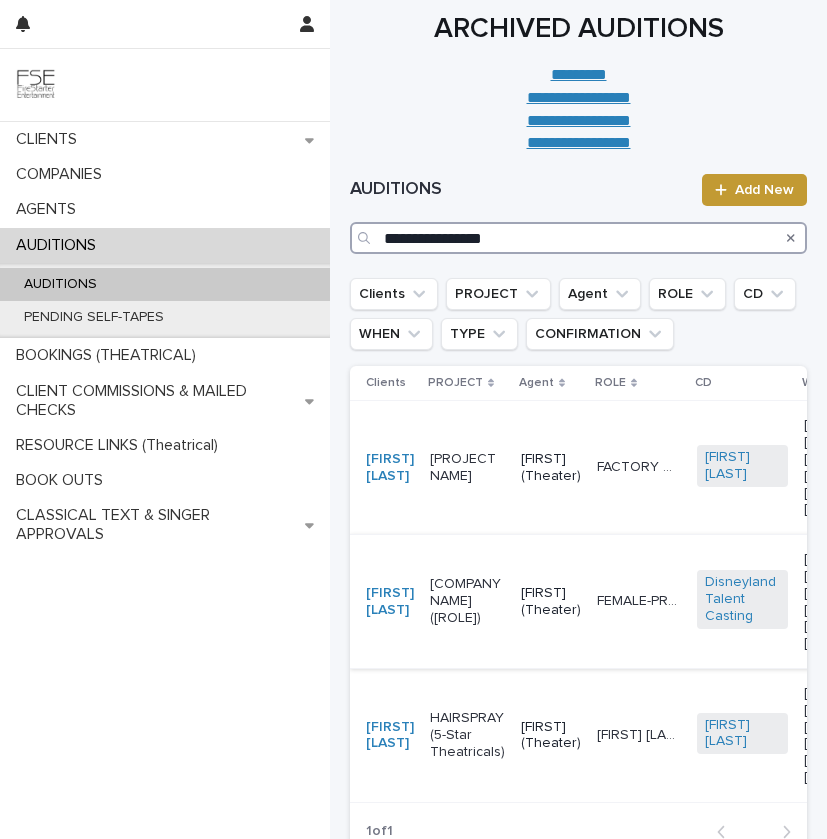 type on "**********" 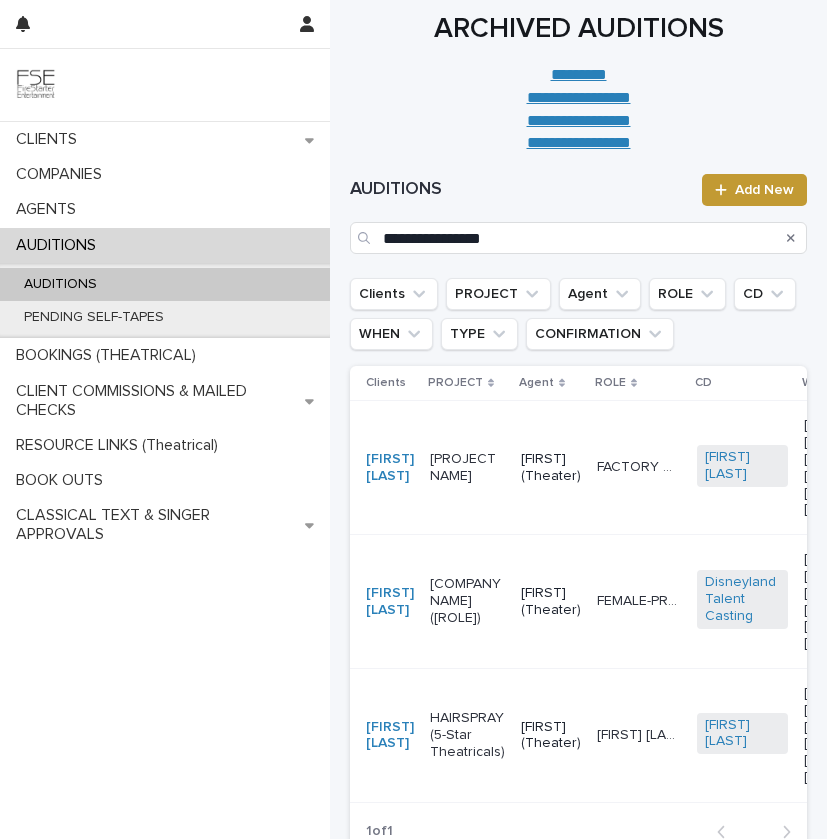 click on "[FIRST] (Theater)" at bounding box center [551, 602] 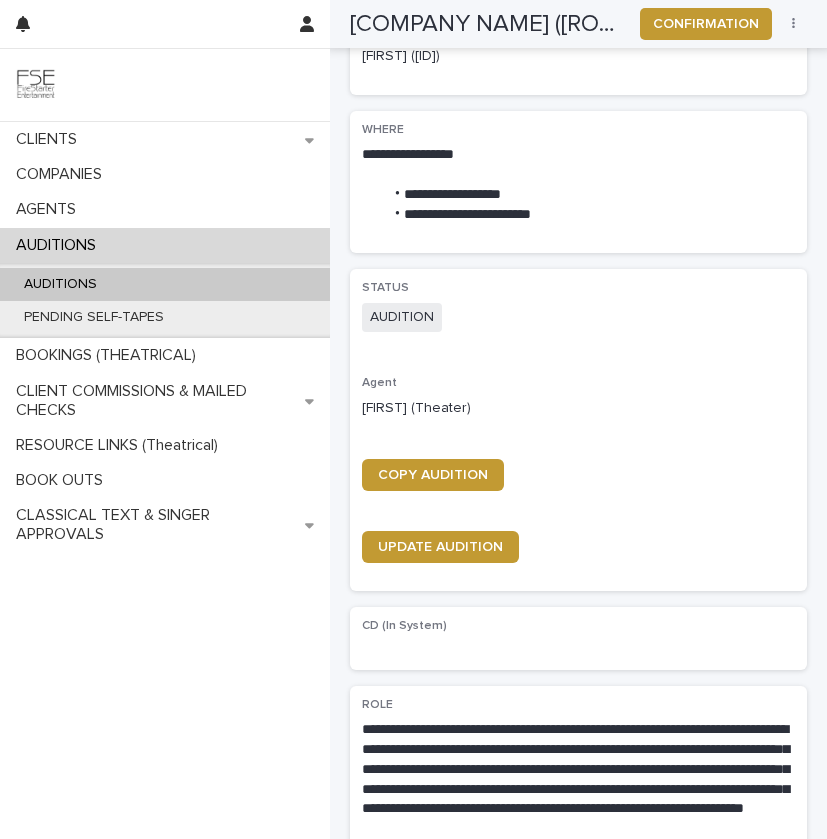 click on "STATUS AUDITION Agent [LAST] (Theater) COPY AUDITION UPDATE AUDITION" at bounding box center (578, 430) 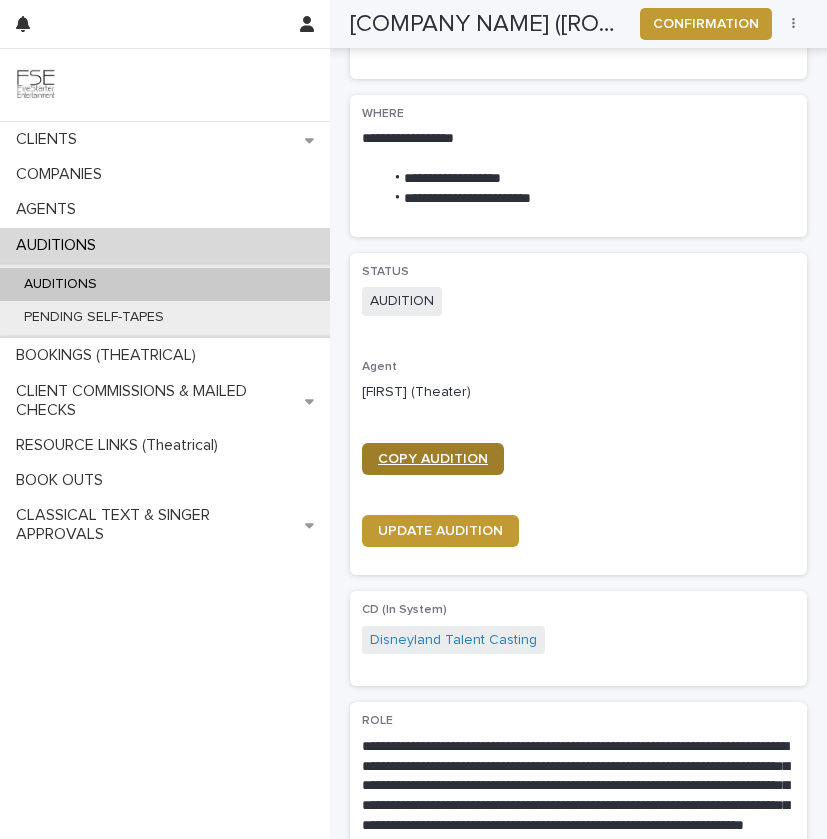 click on "COPY AUDITION" at bounding box center [433, 459] 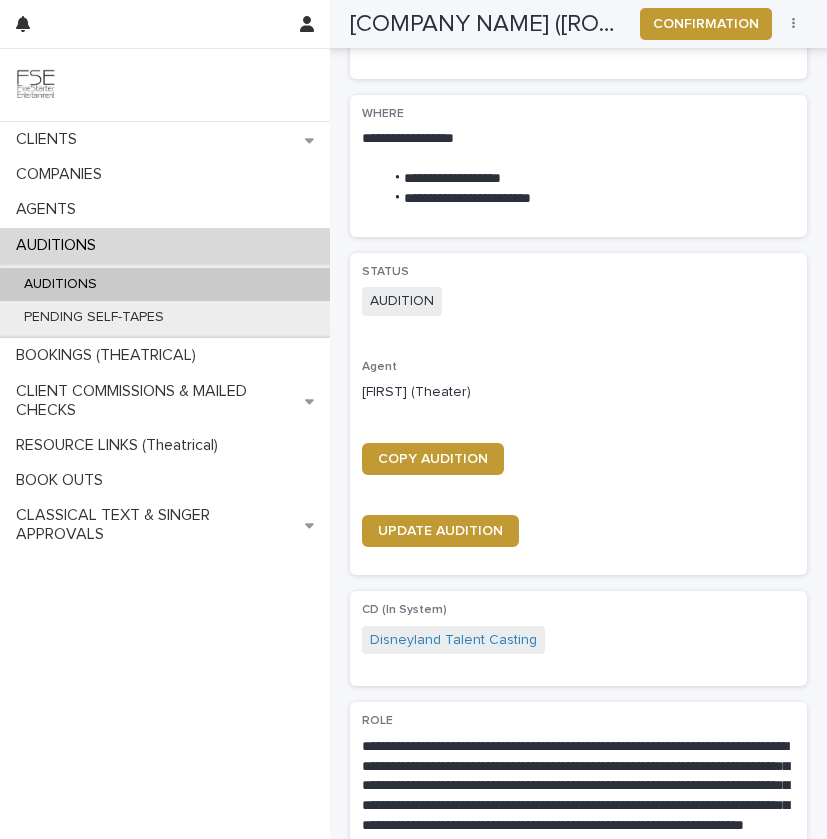scroll, scrollTop: 0, scrollLeft: 0, axis: both 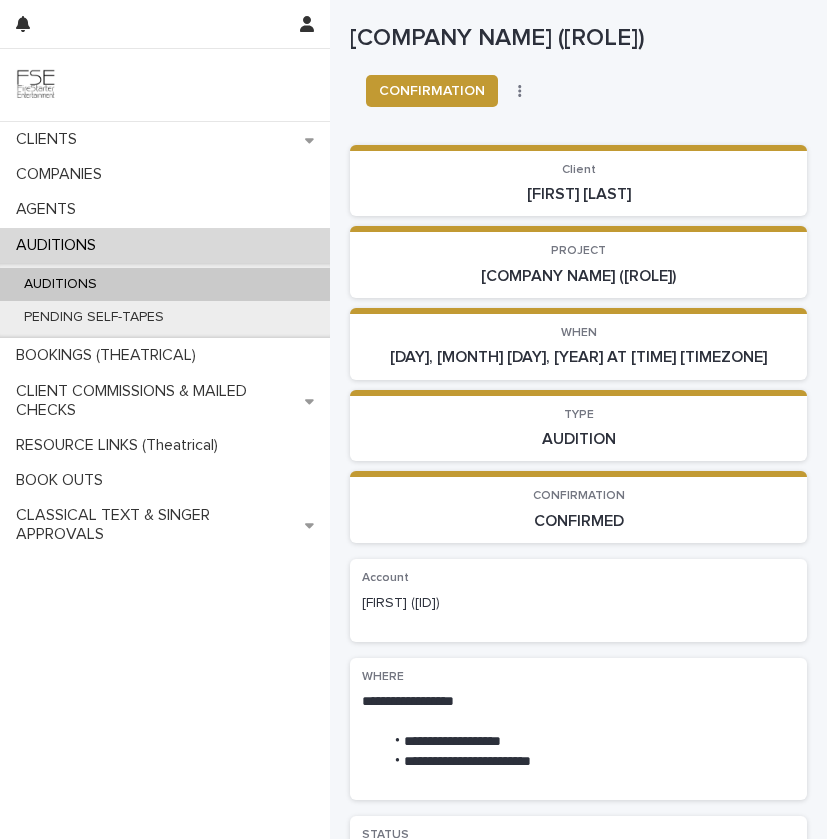 click on "[FIRST] [LAST]" at bounding box center (578, 194) 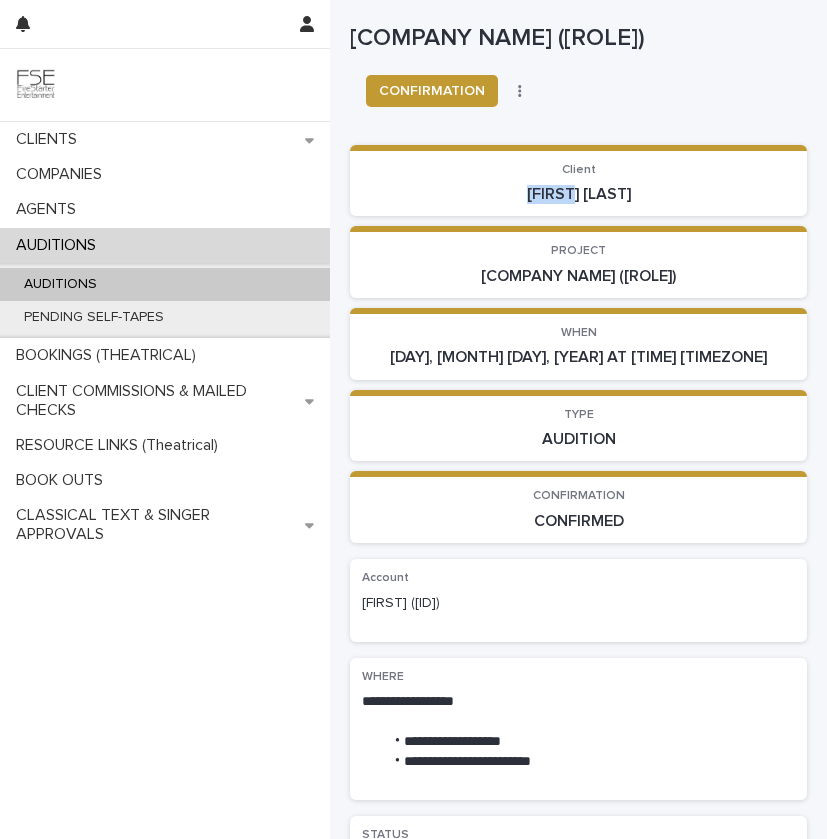 click on "[FIRST] [LAST]" at bounding box center [578, 194] 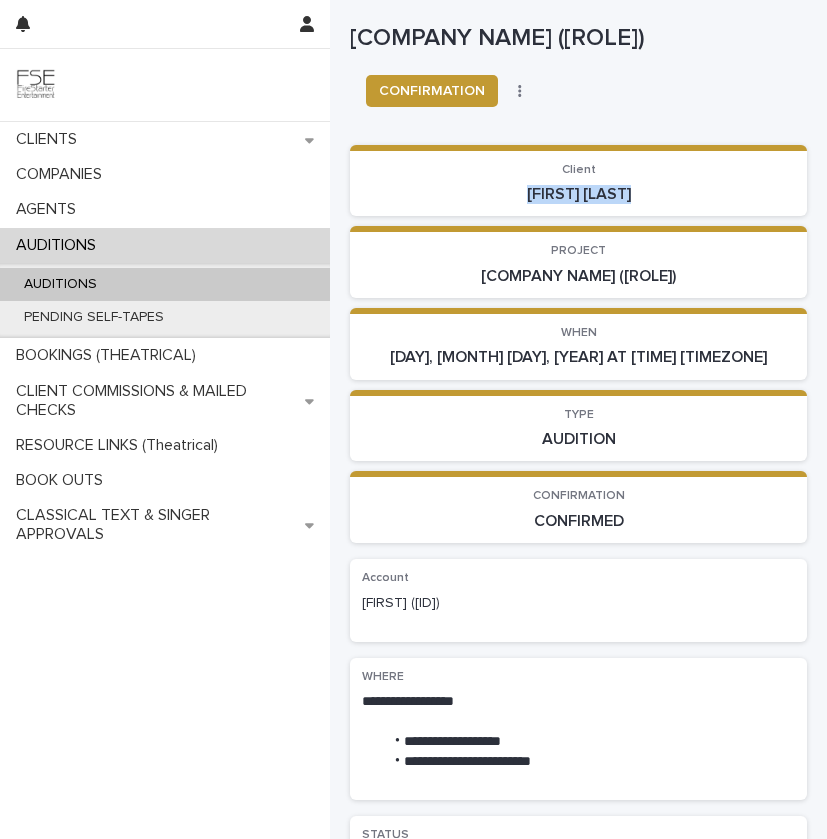 click on "[FIRST] [LAST]" at bounding box center (578, 194) 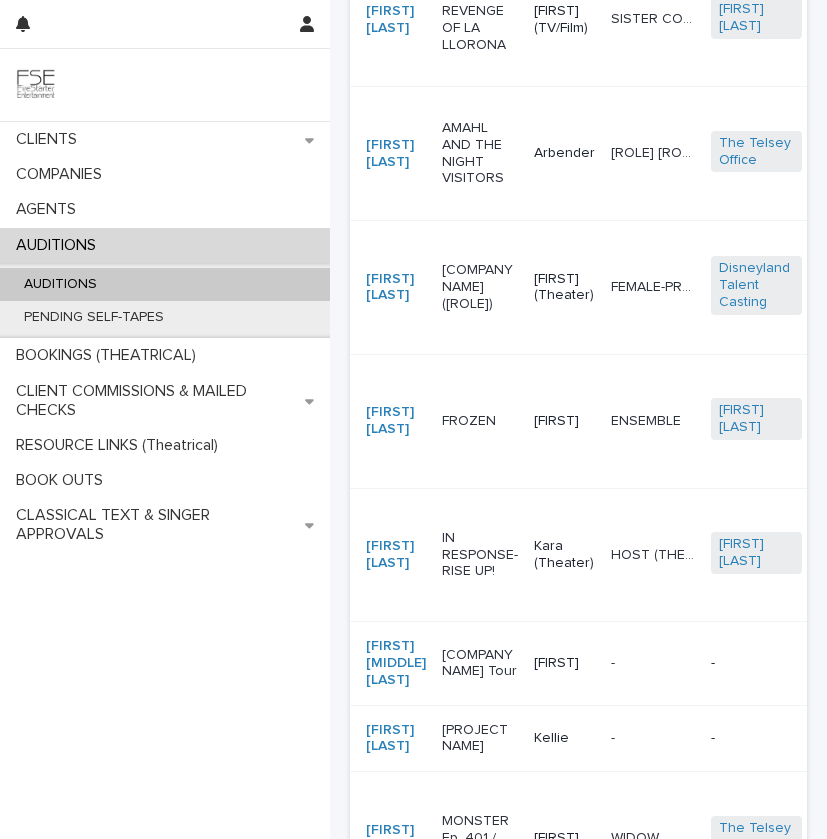 scroll, scrollTop: 455, scrollLeft: 0, axis: vertical 